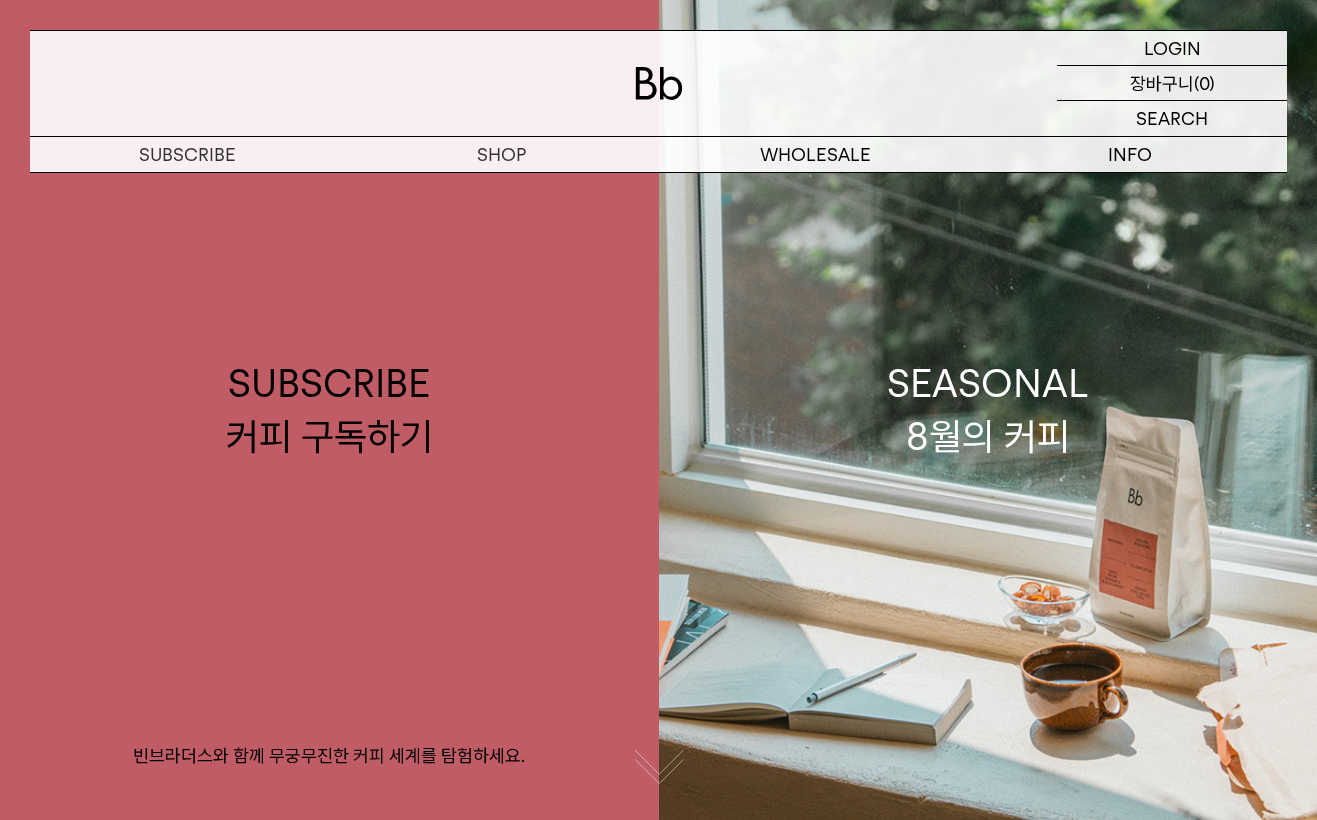 scroll, scrollTop: 0, scrollLeft: 0, axis: both 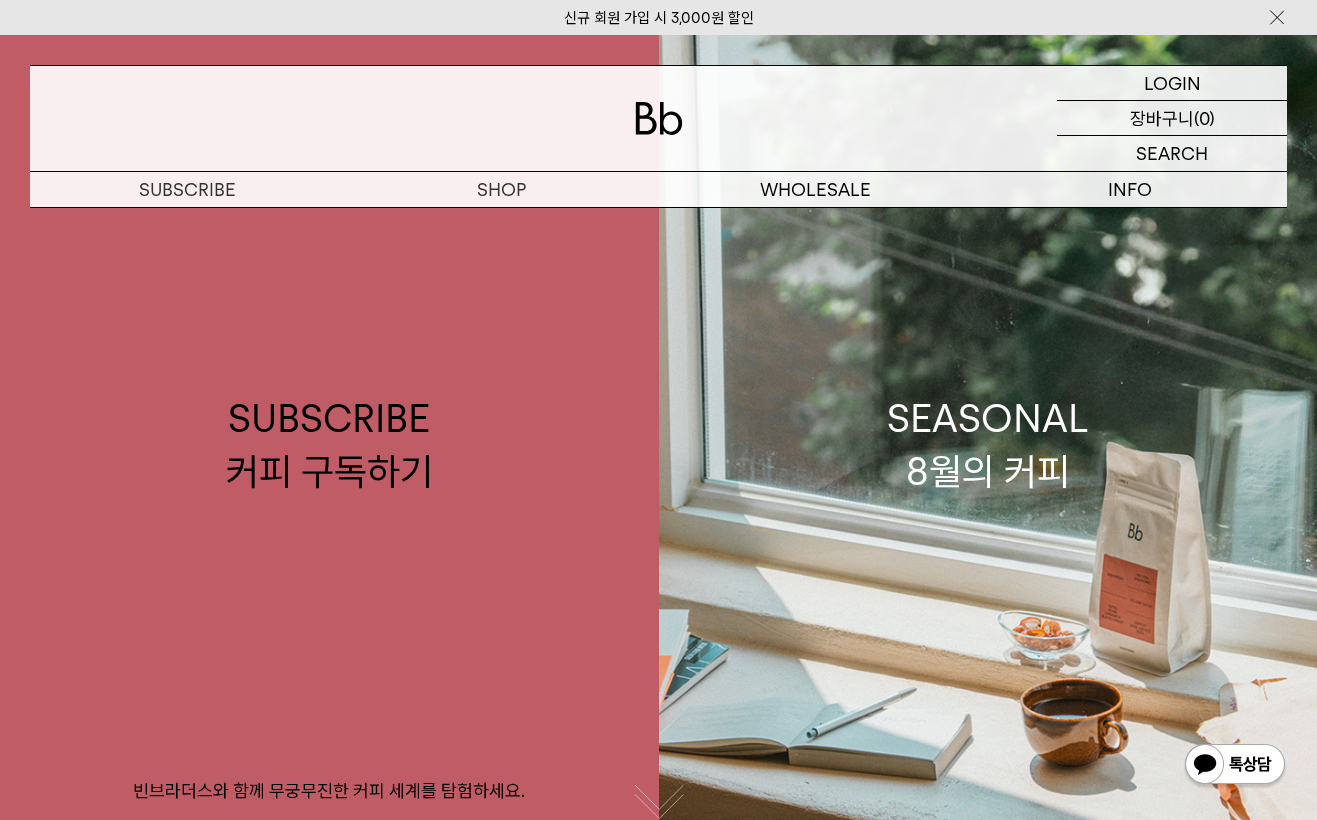 click on "장바구니" at bounding box center (1162, 118) 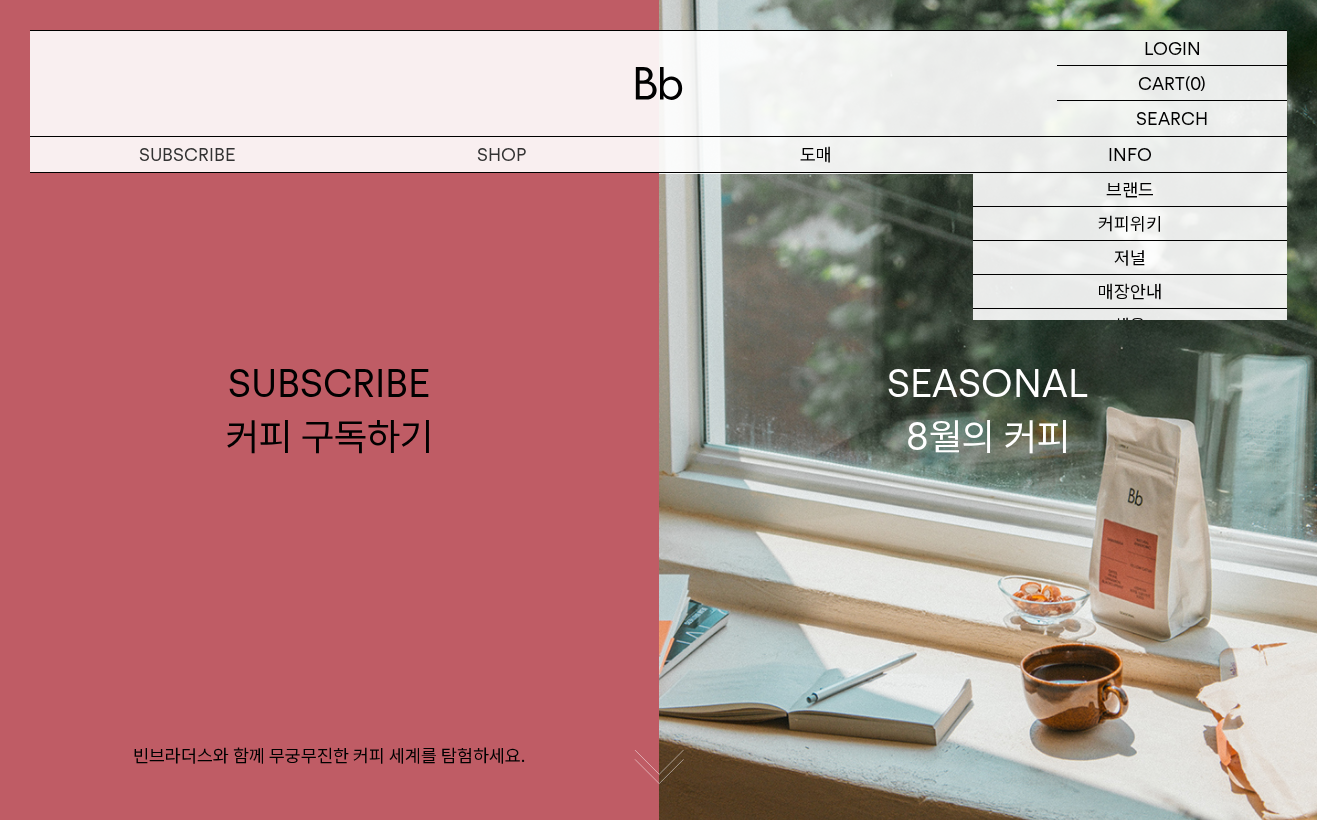 scroll, scrollTop: 0, scrollLeft: 0, axis: both 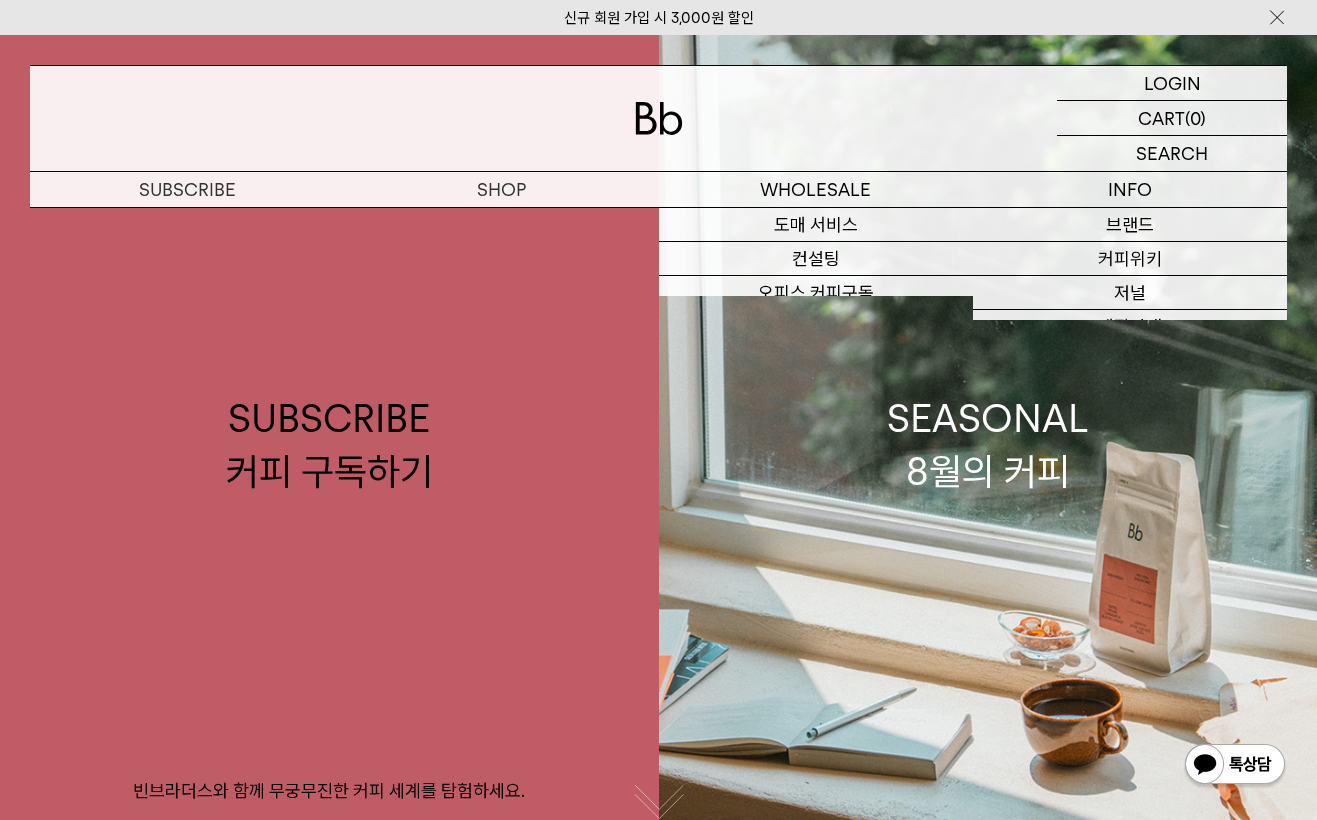 click at bounding box center (658, 118) 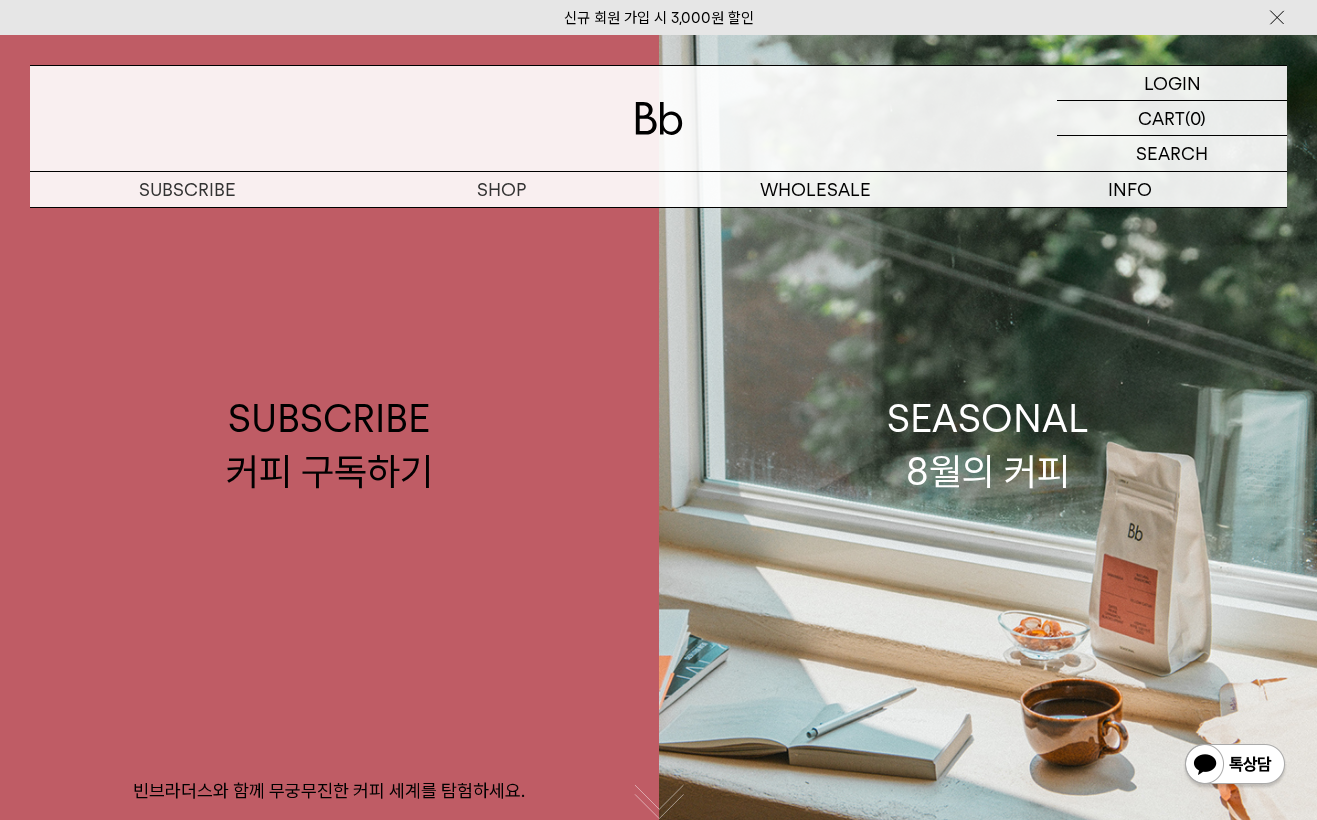 click on "신규 회원 가입 시 3,000원 할인" at bounding box center (659, 18) 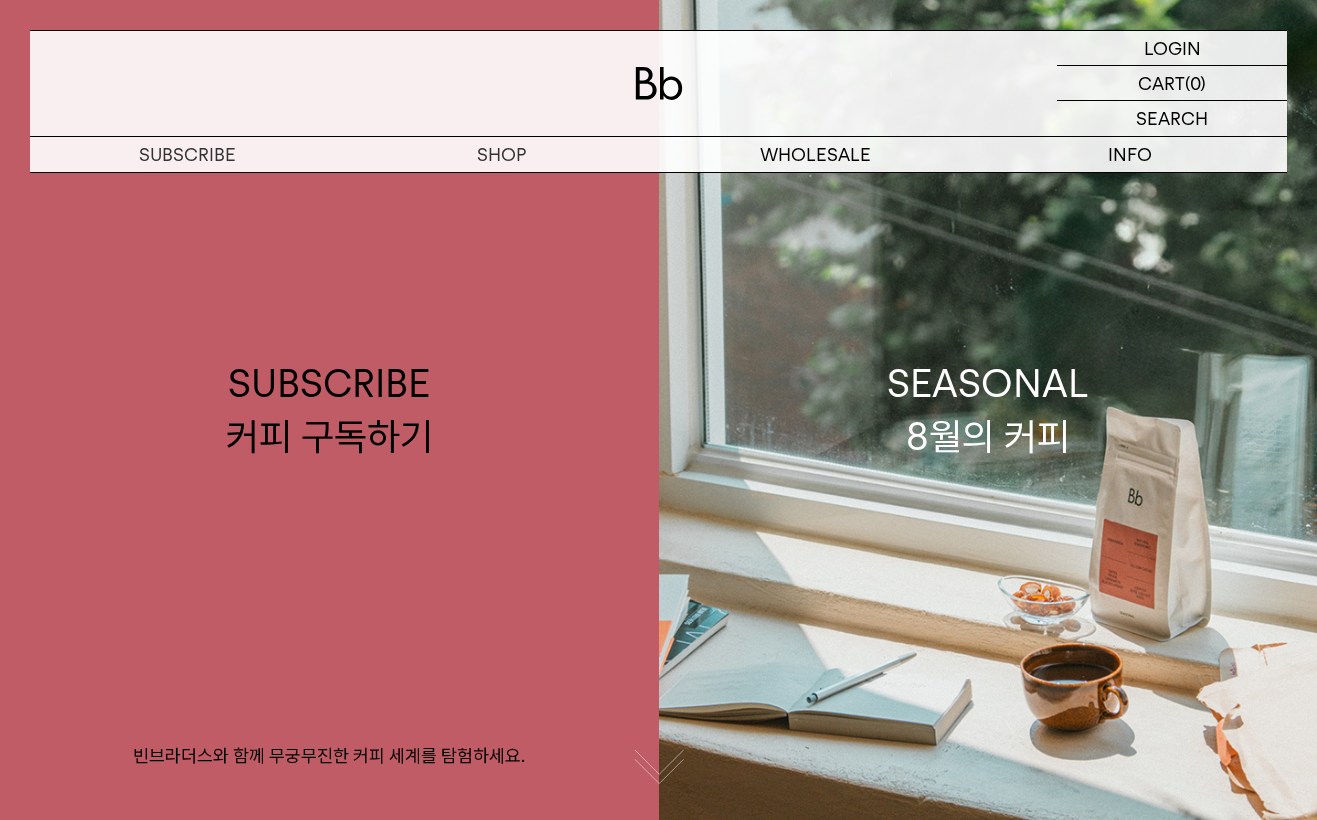 scroll, scrollTop: 0, scrollLeft: 0, axis: both 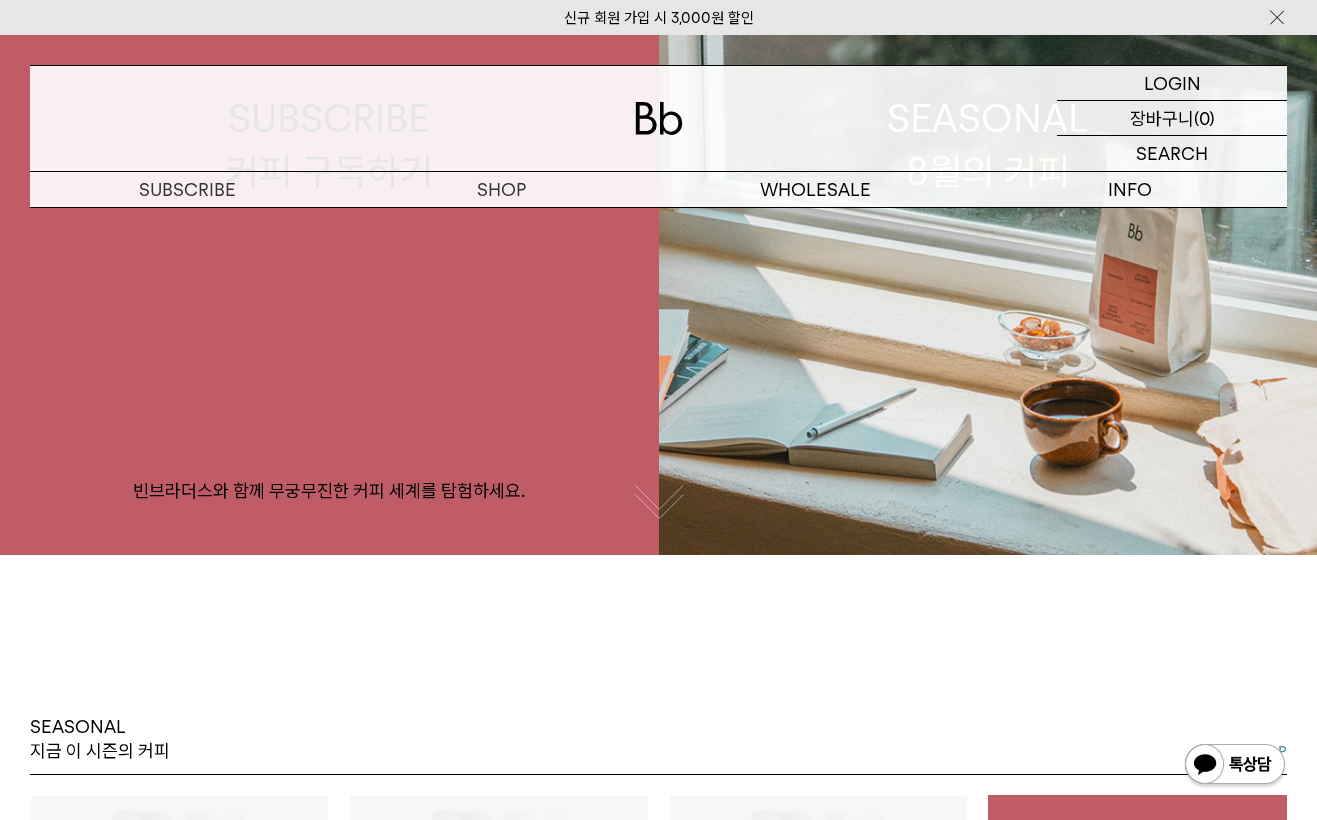 click on "LOGIN
로그인" at bounding box center (1172, 83) 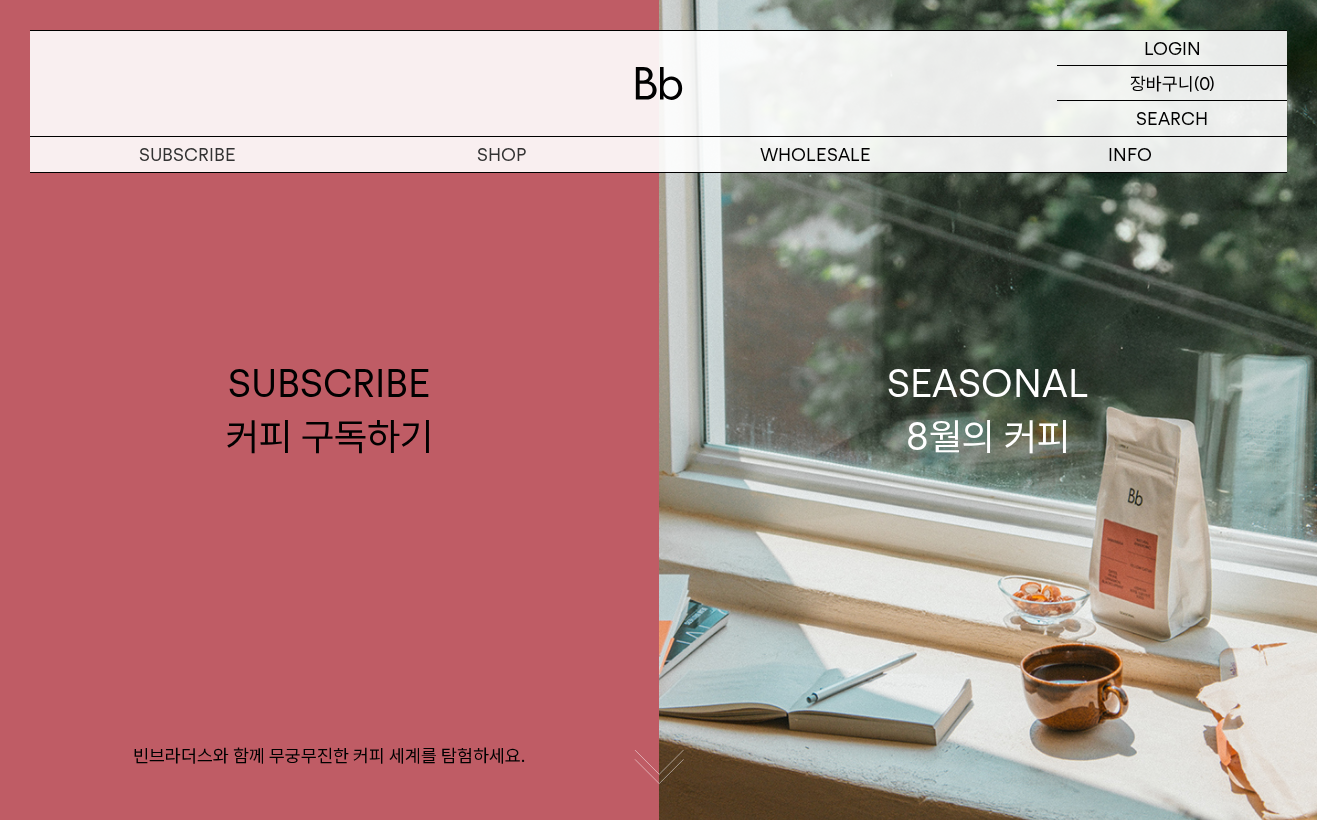 scroll, scrollTop: 0, scrollLeft: 0, axis: both 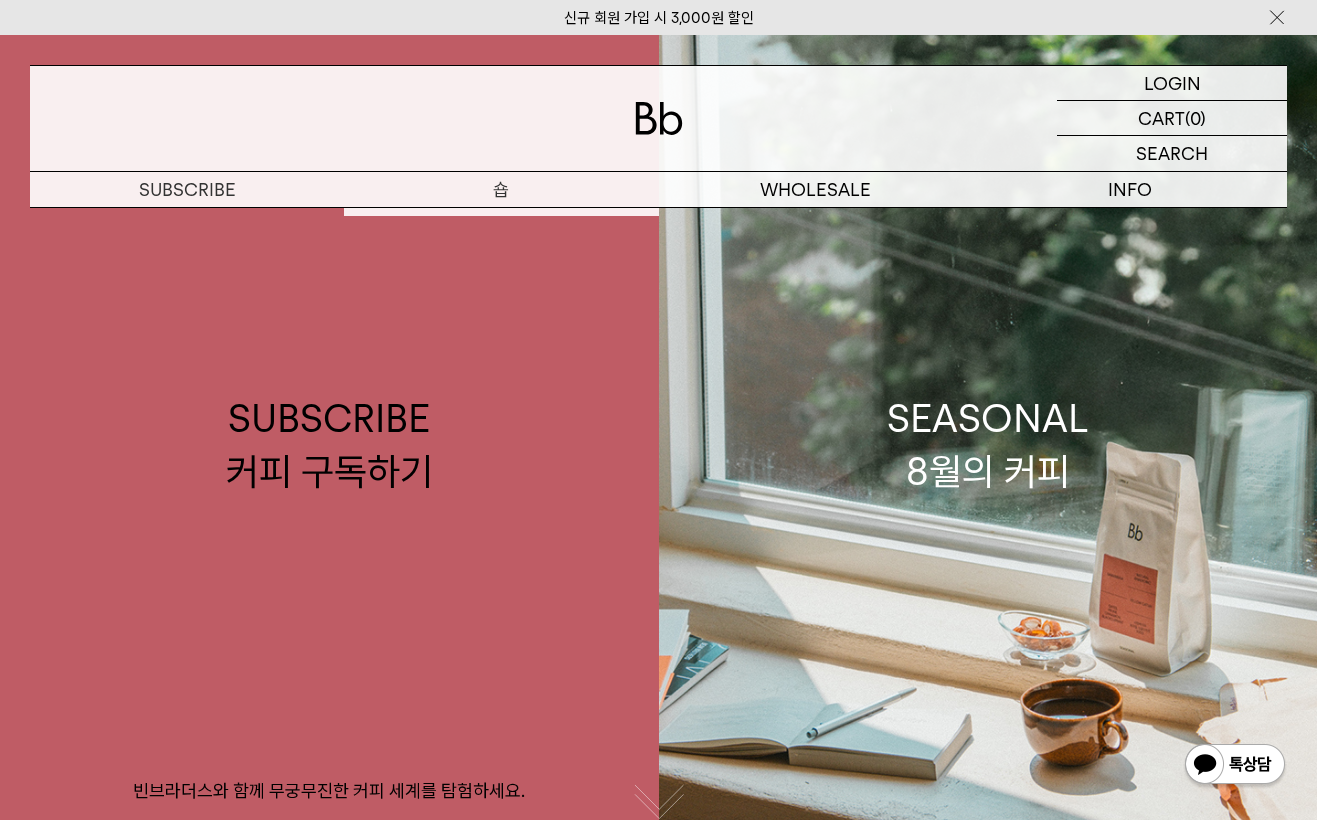 click on "숍" at bounding box center [501, 189] 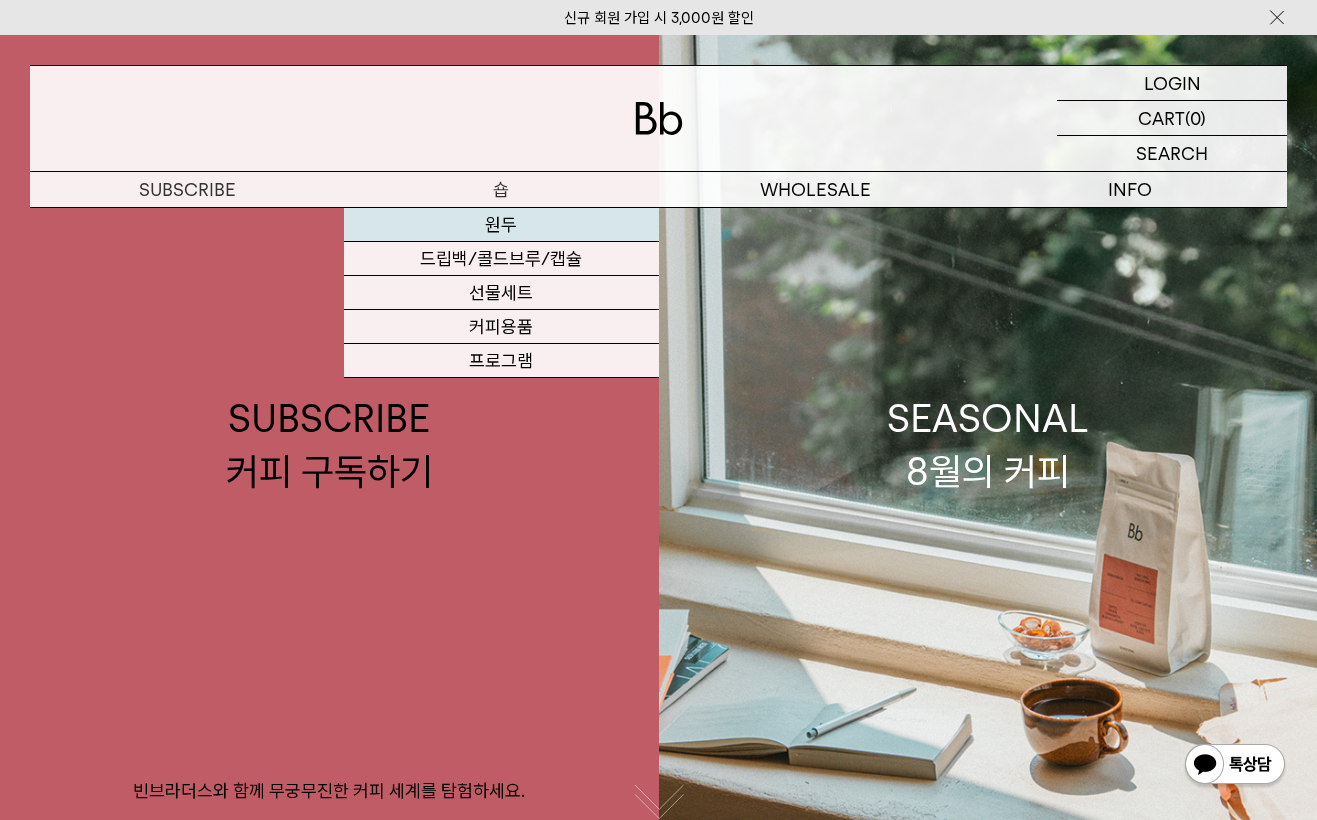 click on "원두" at bounding box center (501, 225) 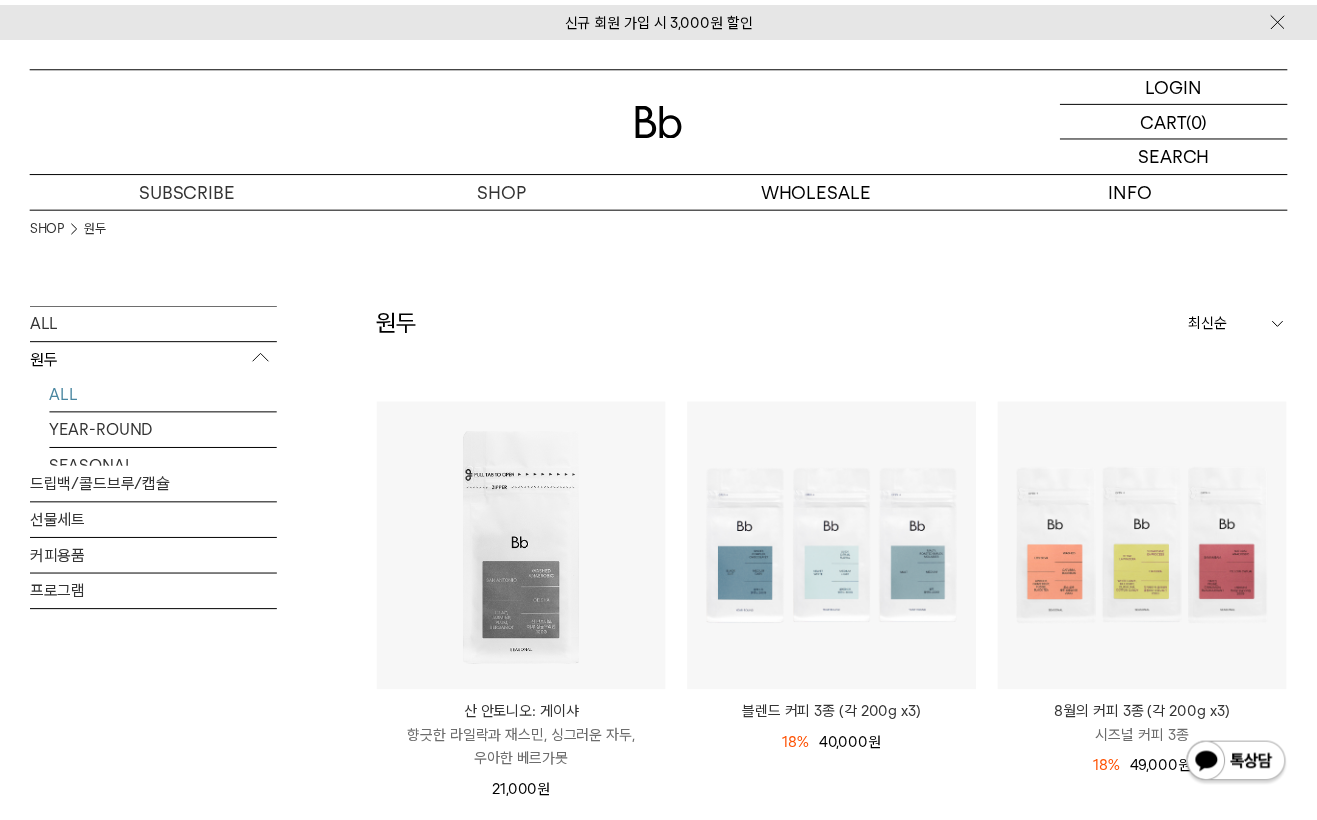 scroll, scrollTop: 0, scrollLeft: 0, axis: both 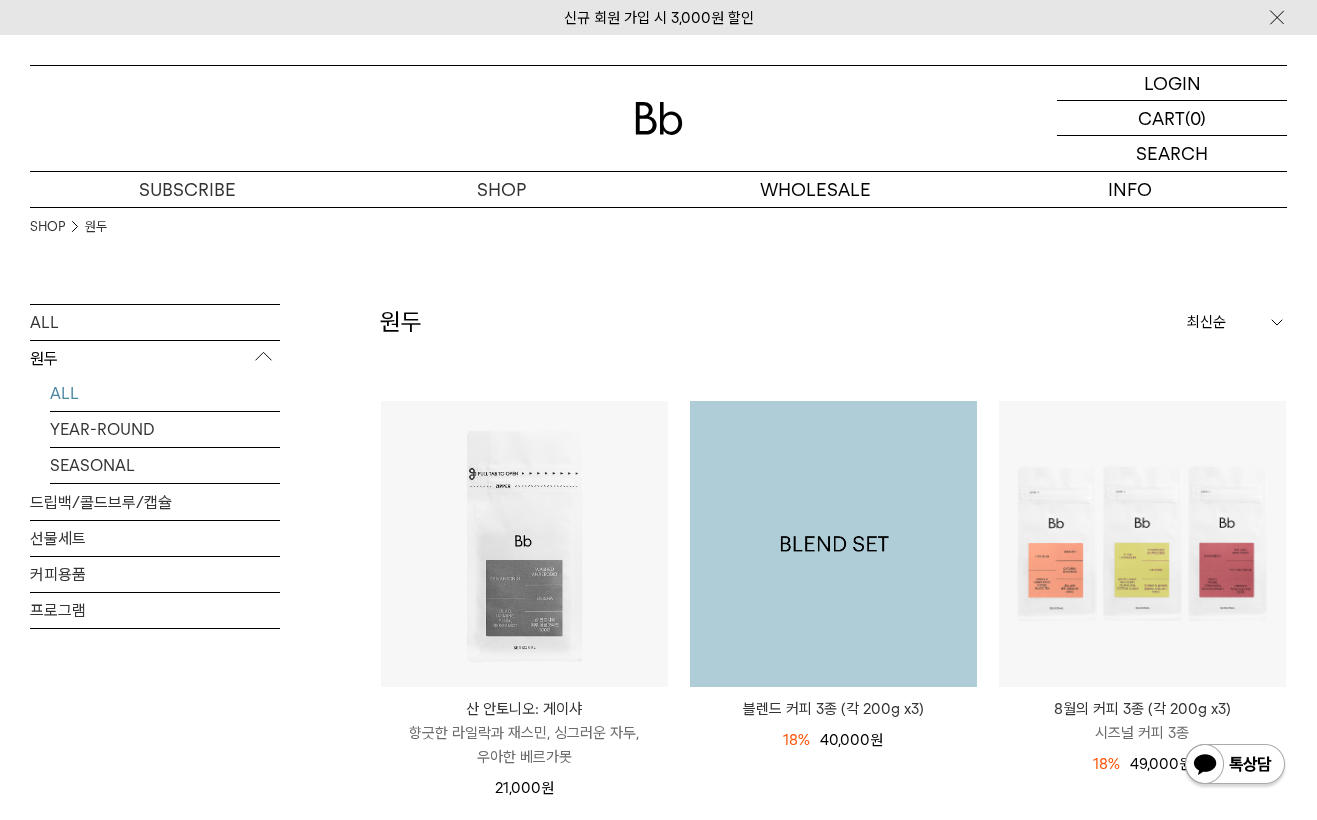 click at bounding box center (833, 544) 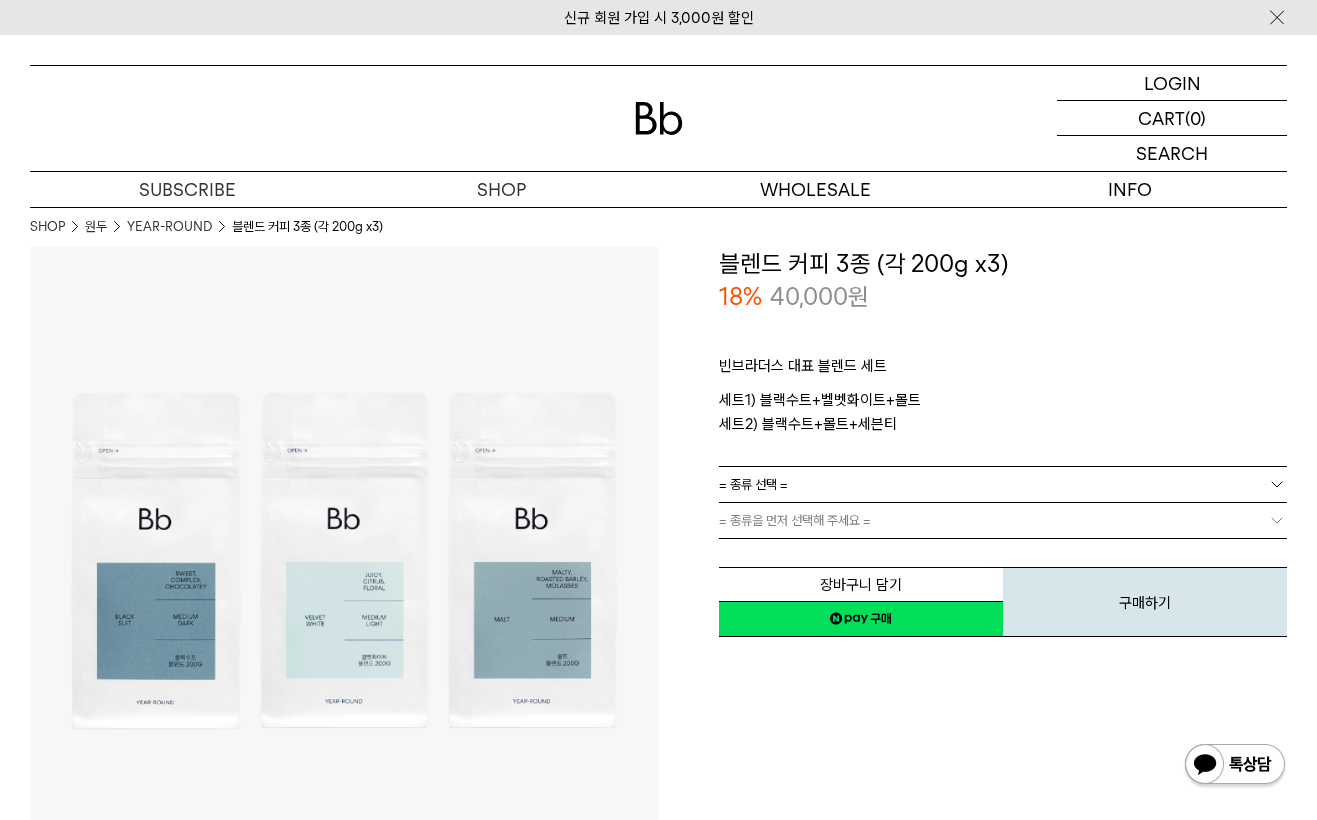scroll, scrollTop: 0, scrollLeft: 0, axis: both 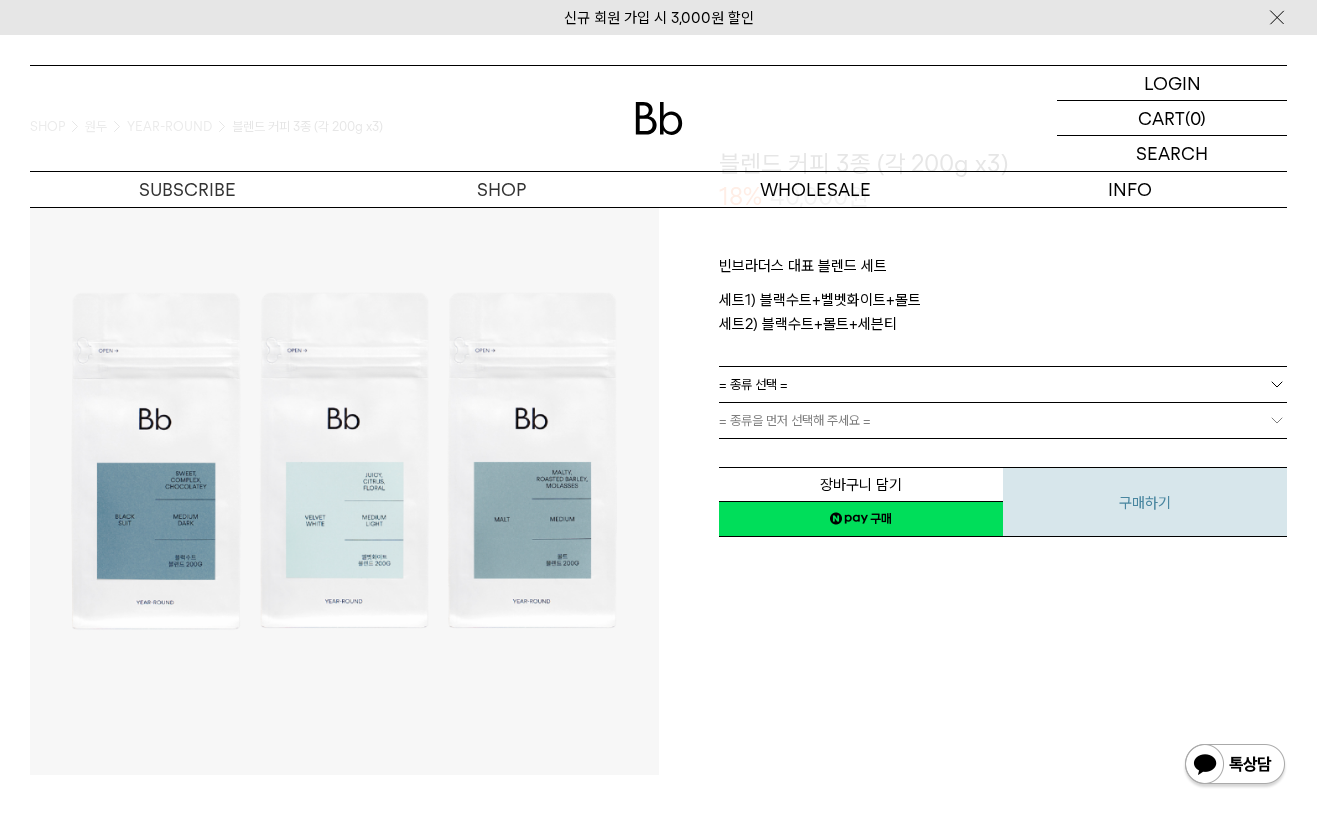 click on "구매하기" at bounding box center [1145, 502] 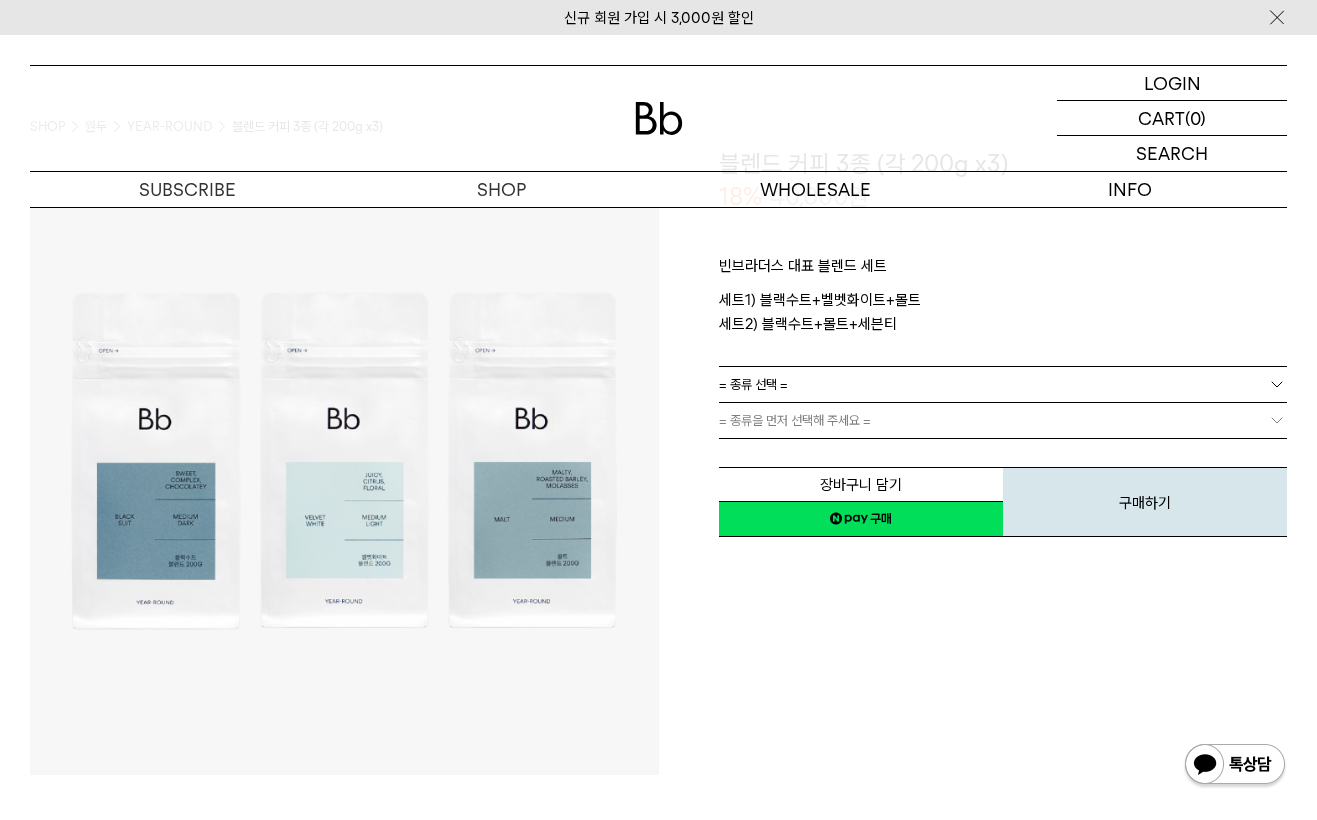 click on "=
종류 선택
=" at bounding box center [1003, 384] 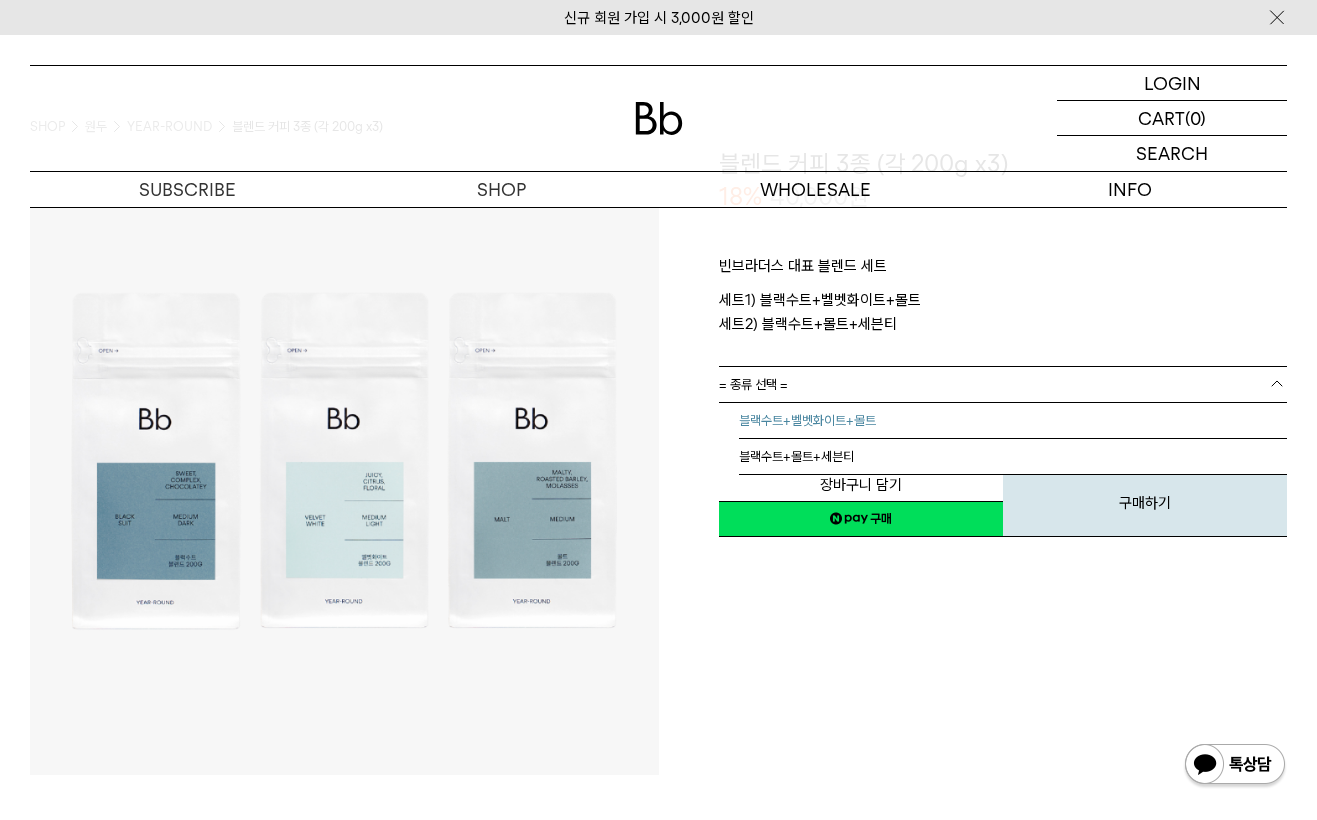 click on "블랙수트+벨벳화이트+몰트" at bounding box center (1013, 421) 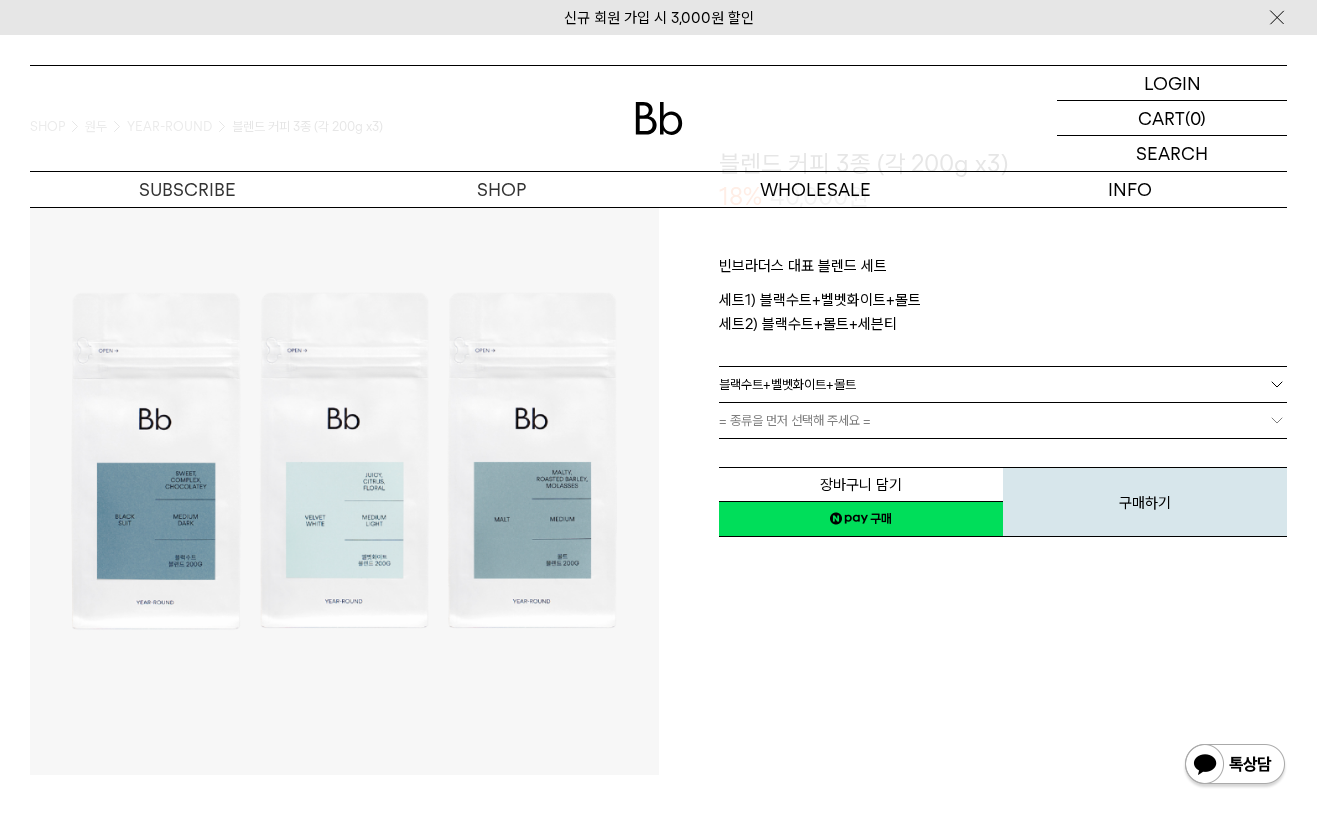 click on "장바구니 담기
찜하기
NAVER 네이버 ID로 간편구매 네이버페이 				               네이버페이 구매하기                    찜하기      		 		 			 이전 			 이벤트 네이버페이 			 다음
구매하기" at bounding box center (1003, 488) 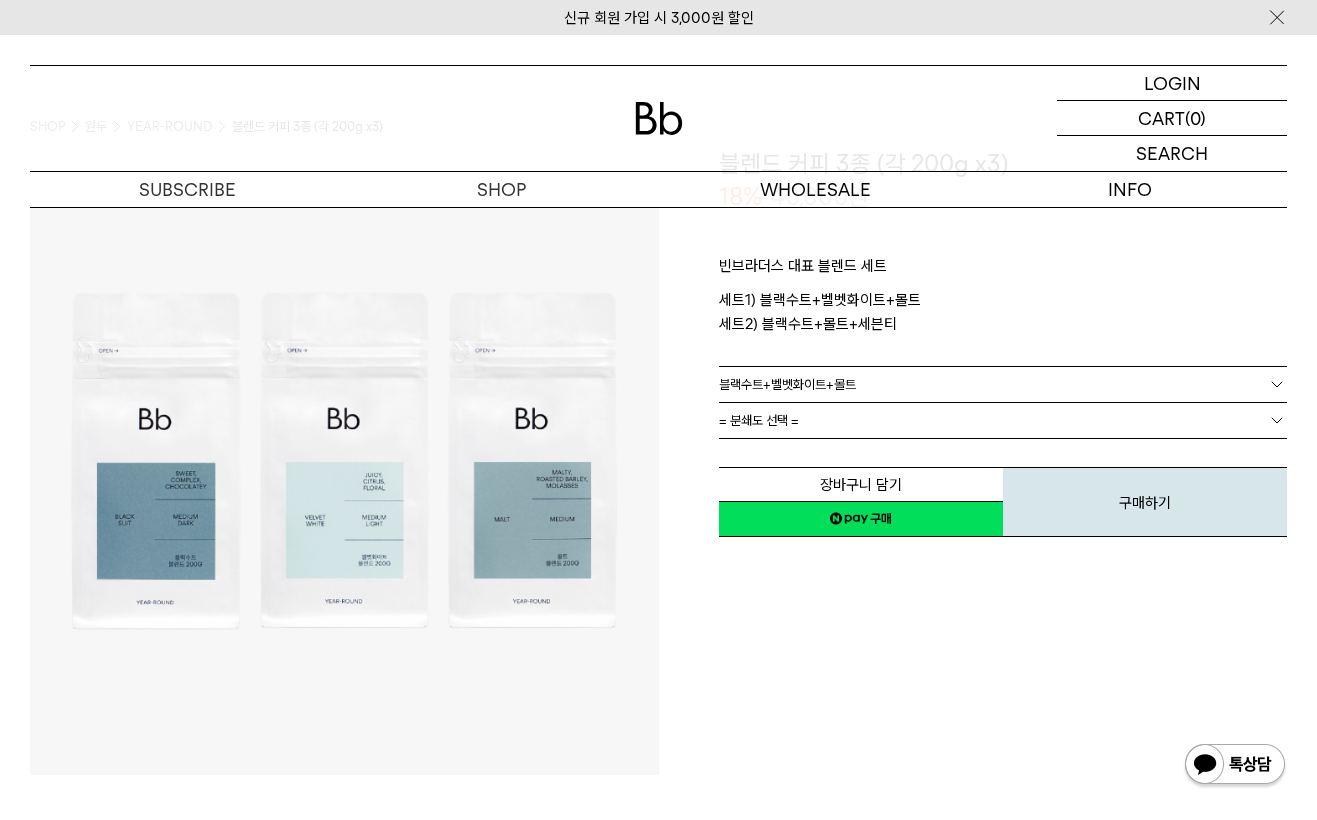 click on "= 분쇄도 선택 =" at bounding box center (1003, 420) 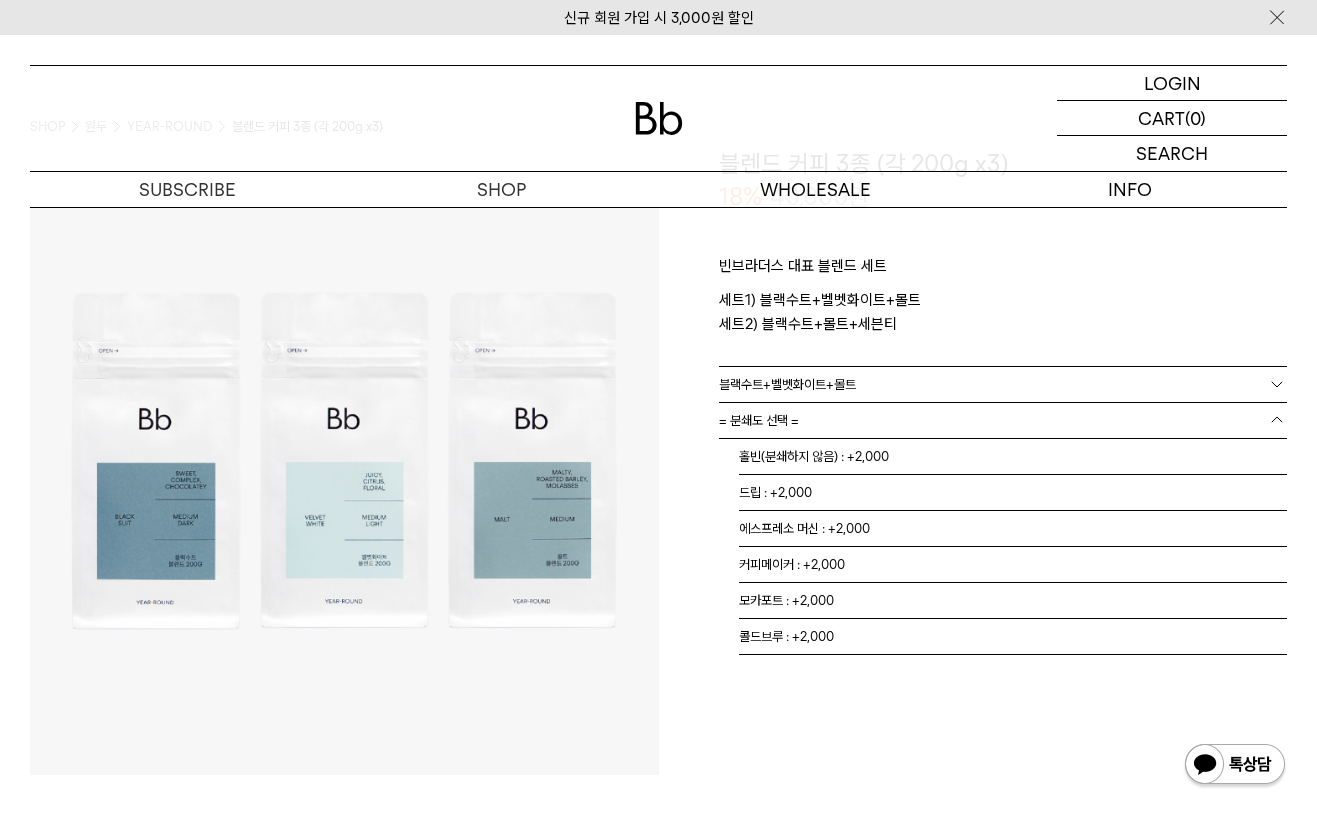 click on "홀빈(분쇄하지 않음) : +2,000" at bounding box center (1013, 457) 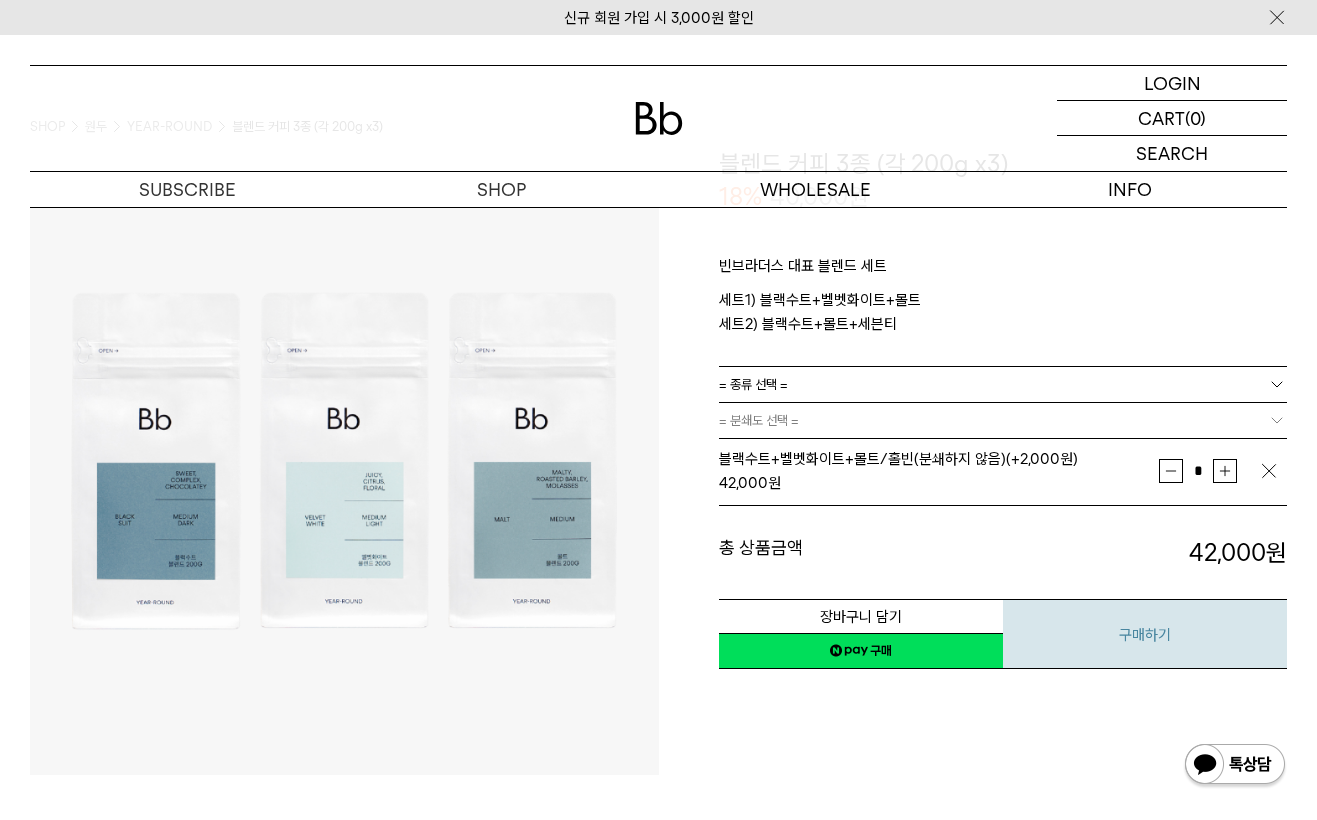 click on "구매하기" at bounding box center [1145, 634] 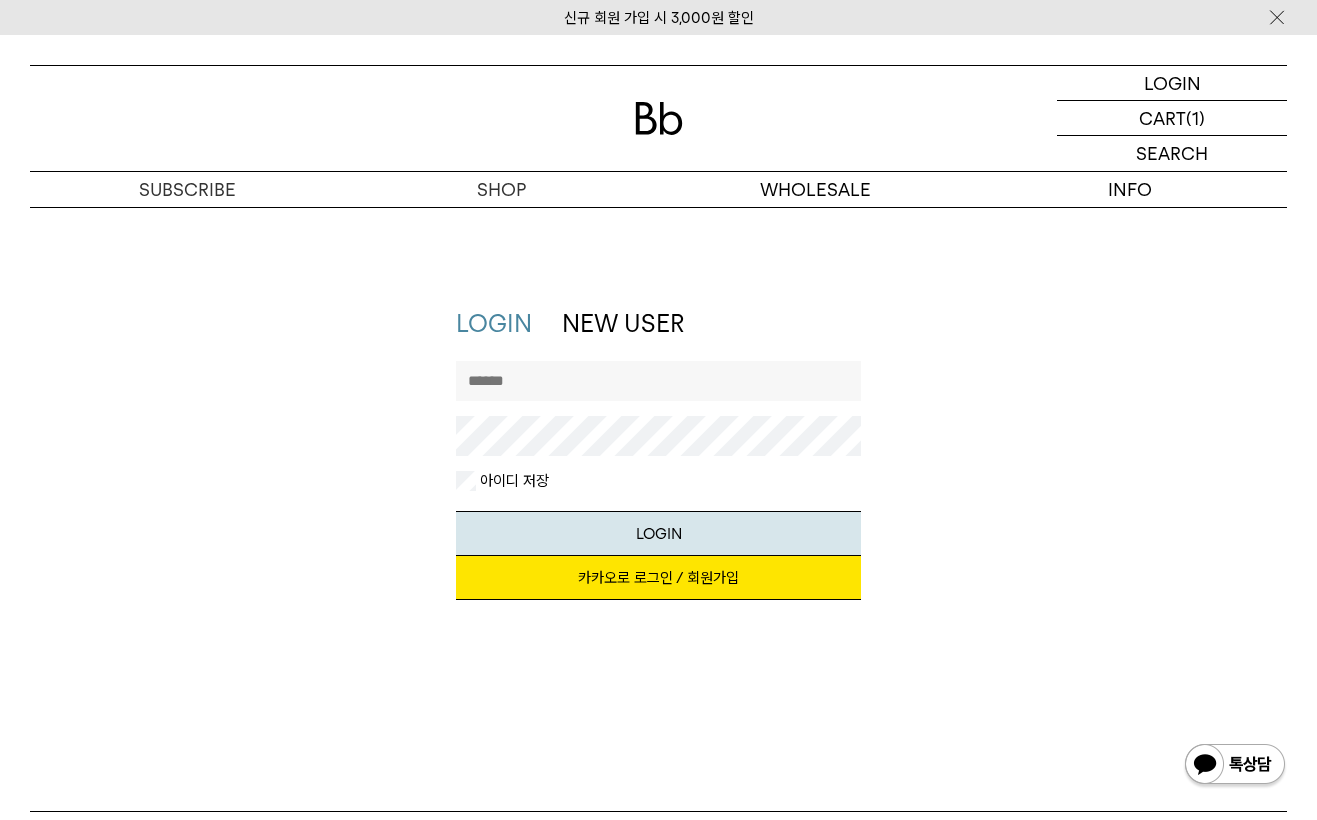 scroll, scrollTop: 0, scrollLeft: 0, axis: both 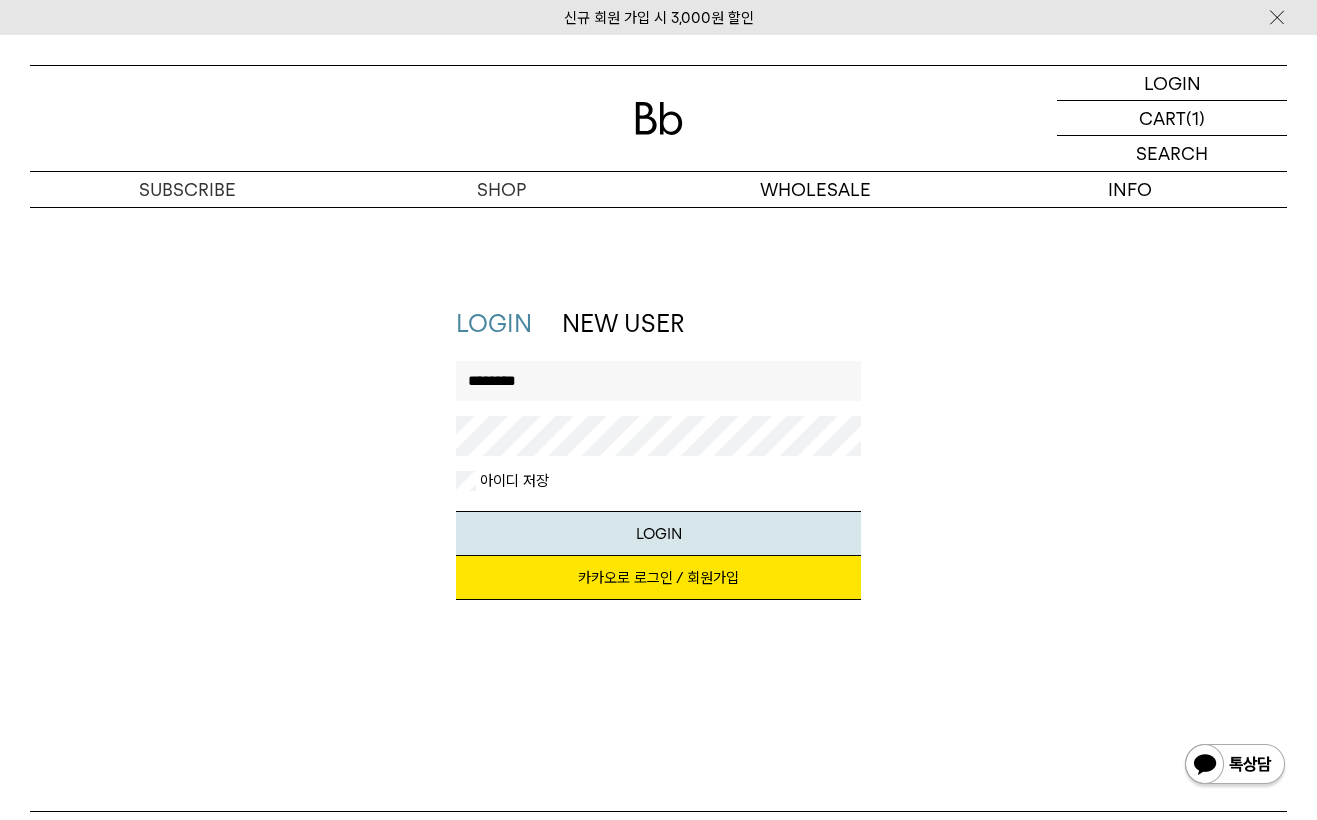 click on "LOGIN" at bounding box center (659, 533) 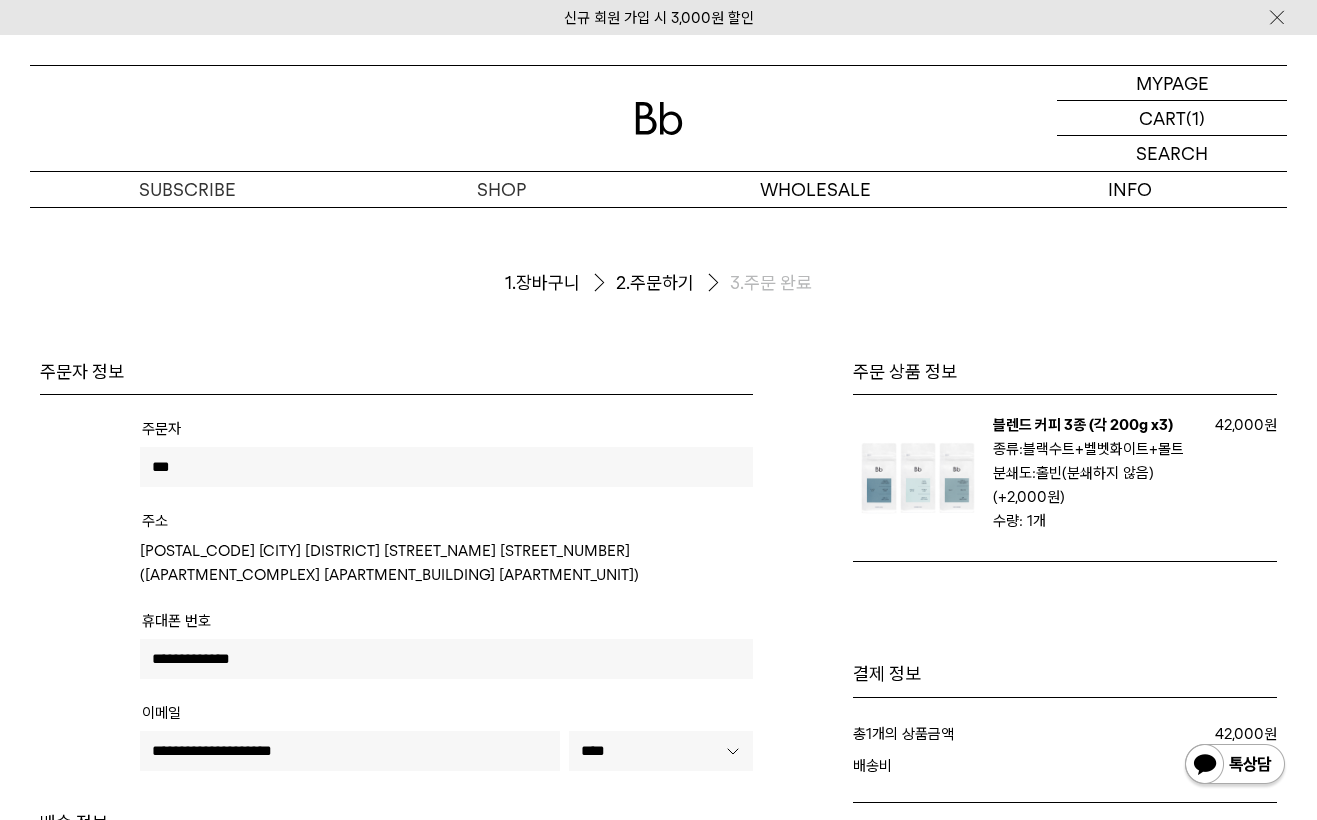 scroll, scrollTop: 0, scrollLeft: 0, axis: both 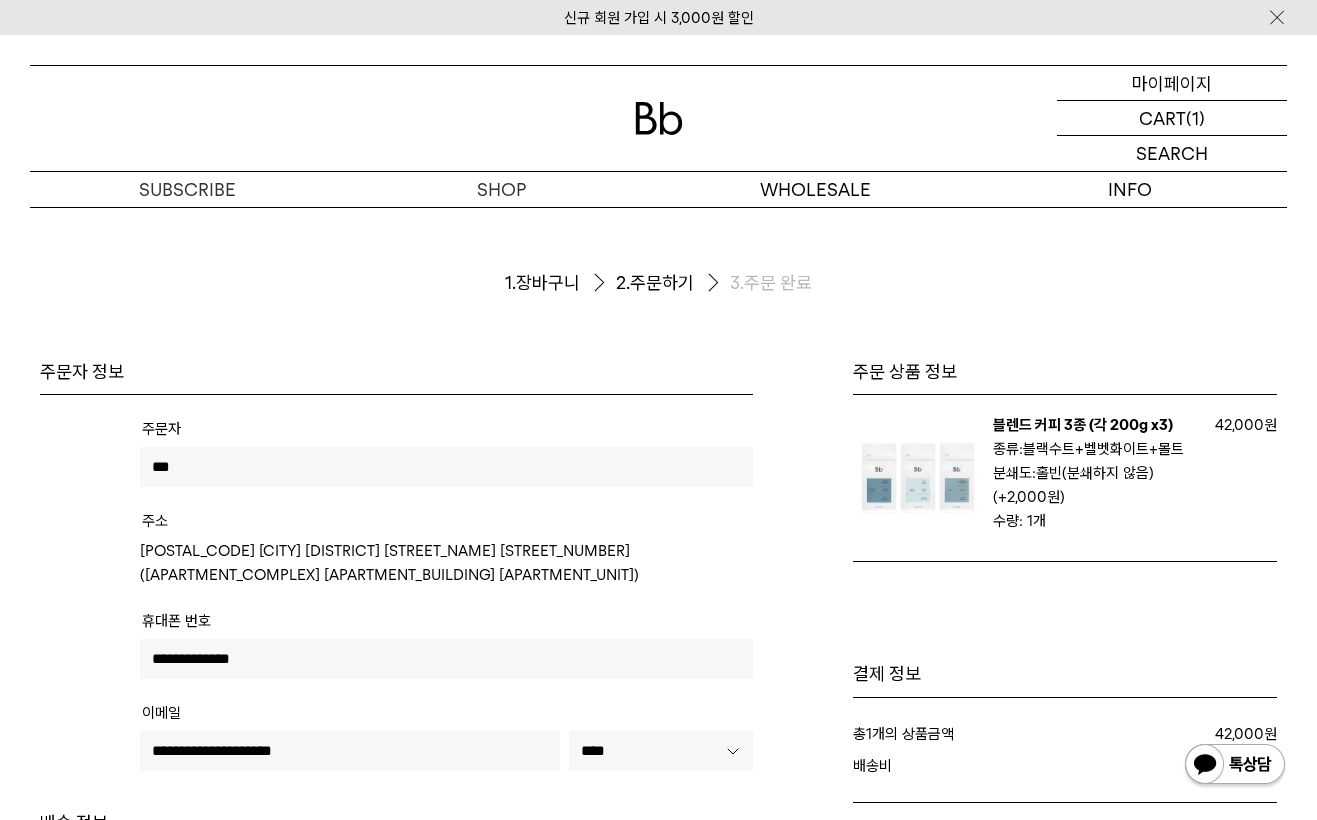 click on "마이페이지" at bounding box center [1172, 83] 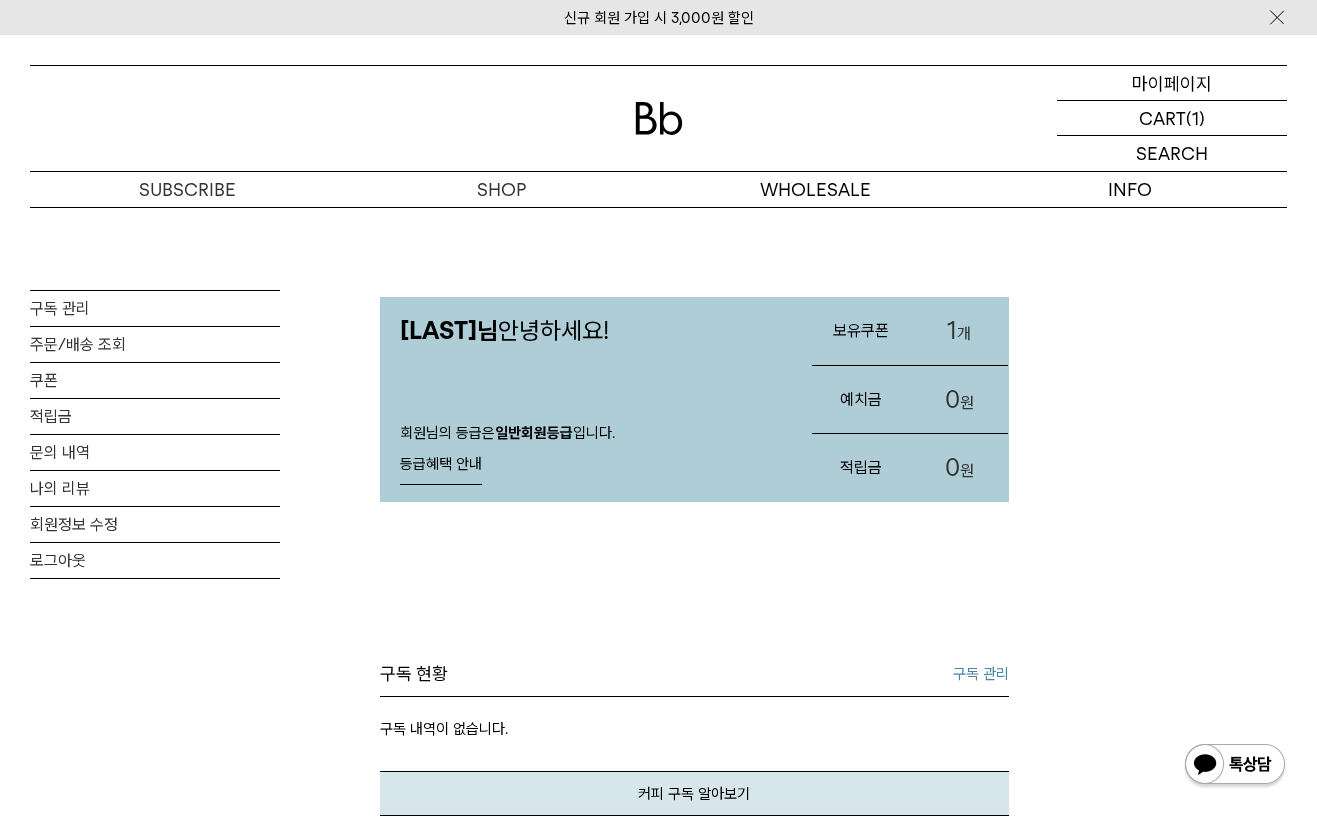 scroll, scrollTop: 0, scrollLeft: 0, axis: both 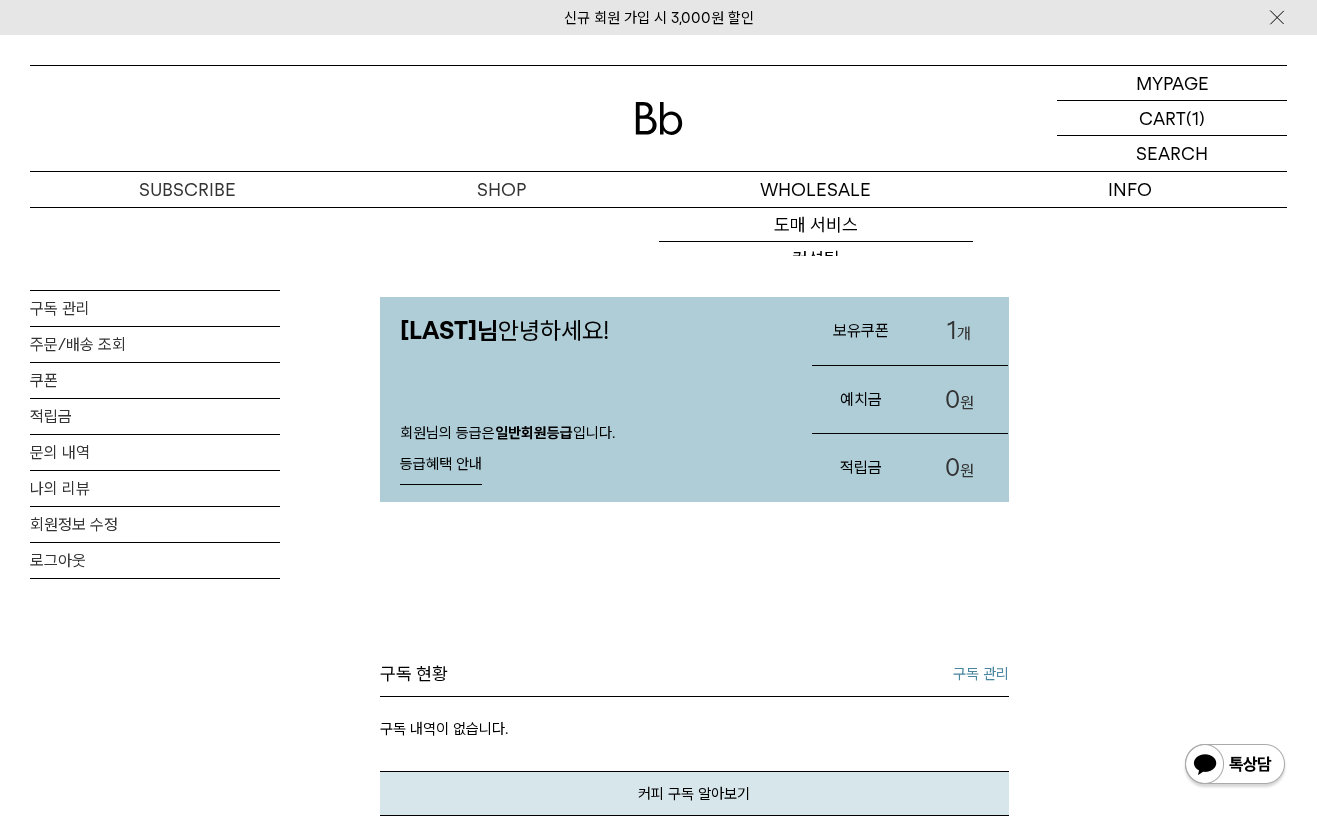 click on "1  개" at bounding box center (959, 331) 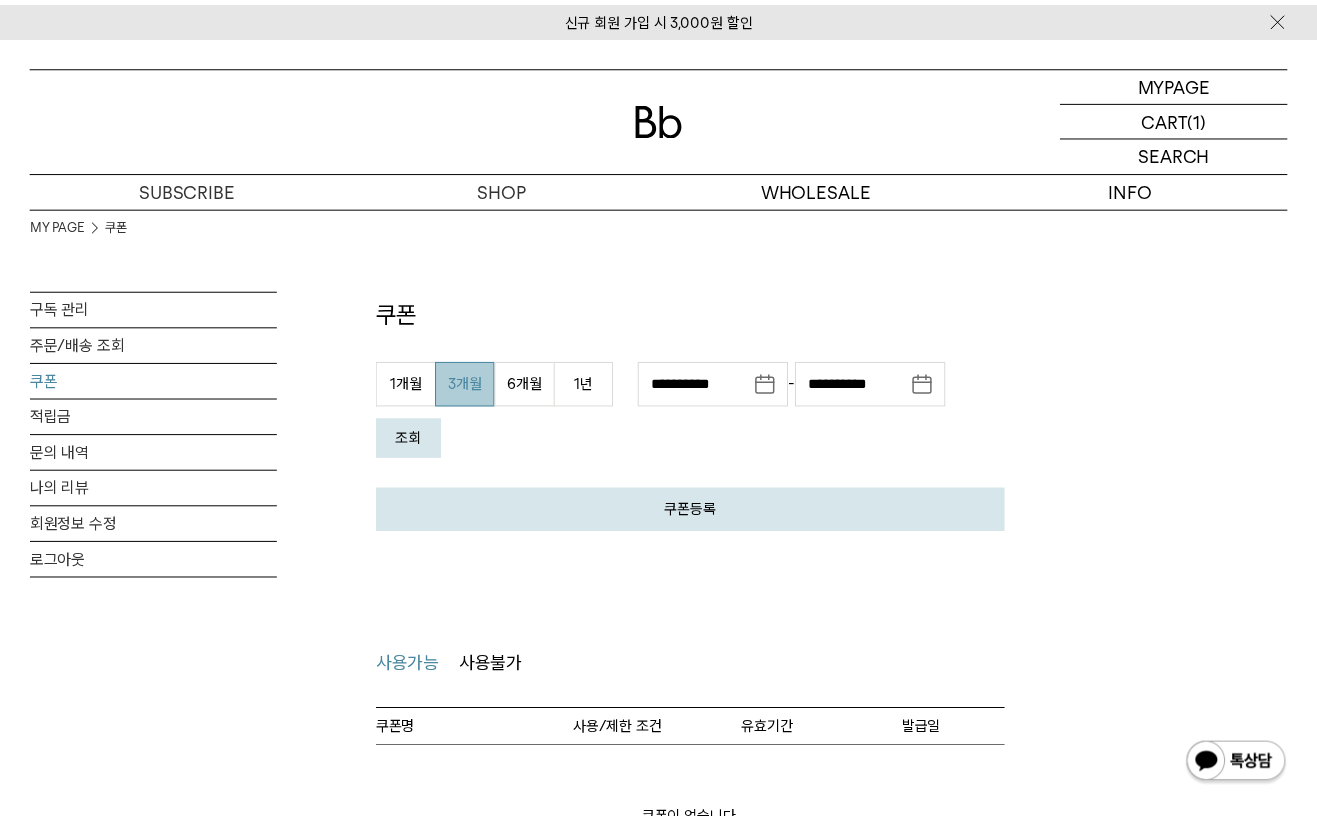 scroll, scrollTop: 0, scrollLeft: 0, axis: both 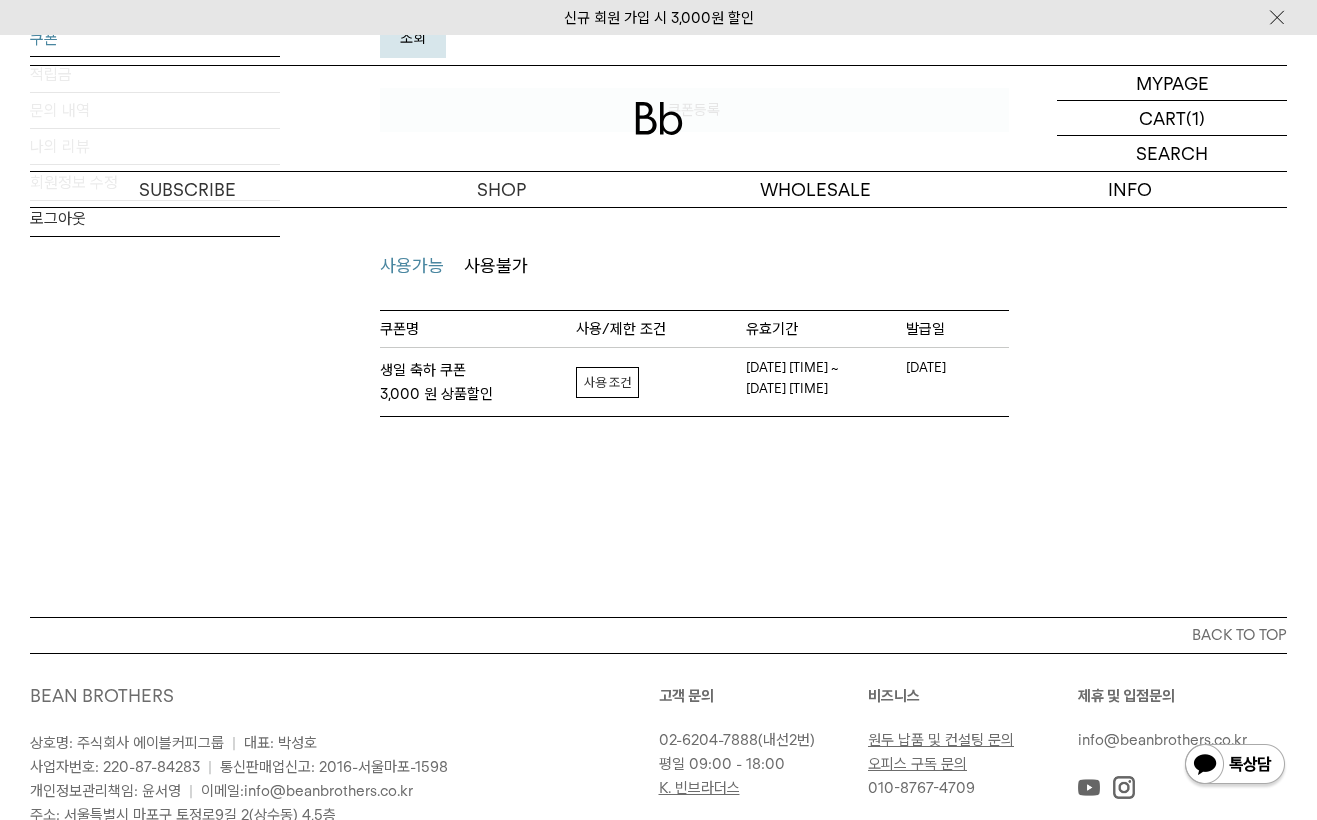 click on "자세히보기" at bounding box center [607, 382] 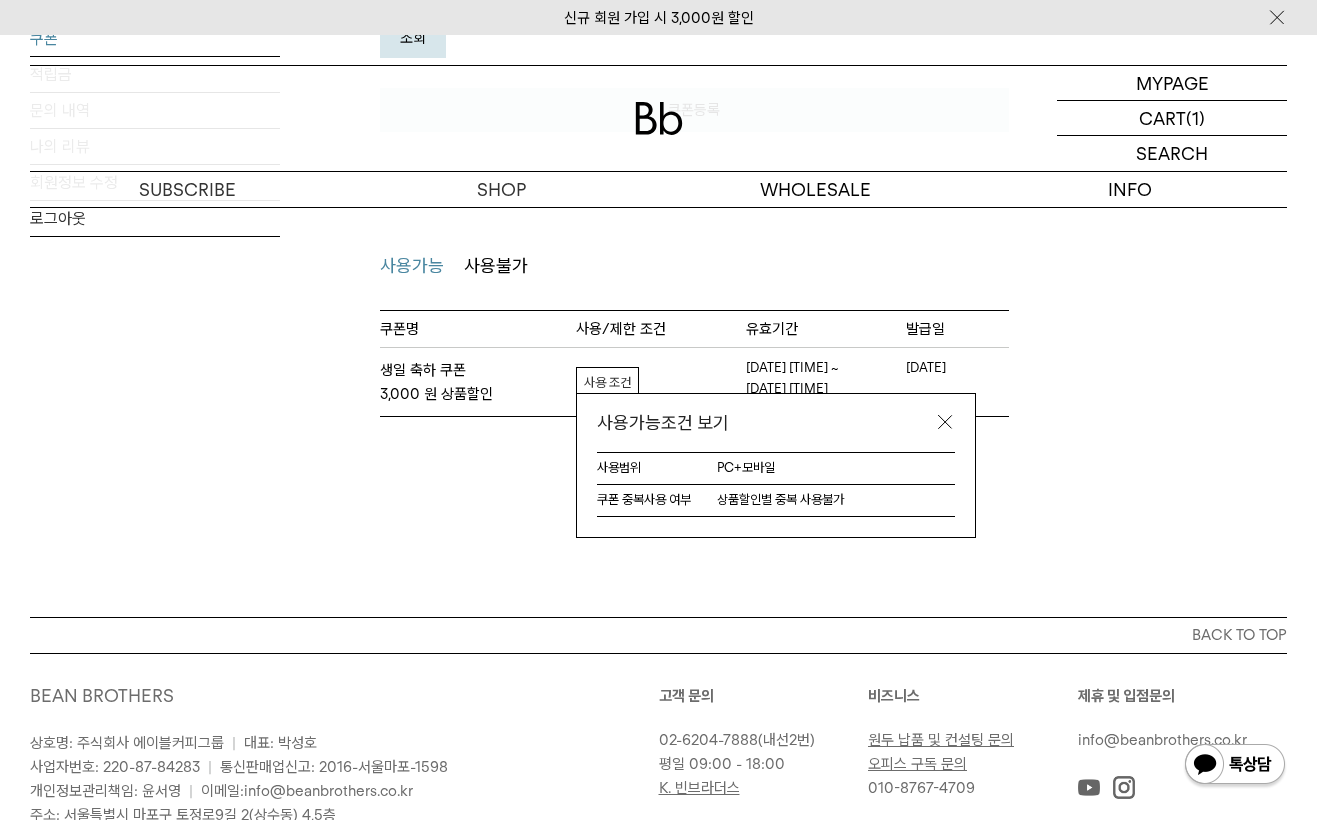 click at bounding box center [945, 422] 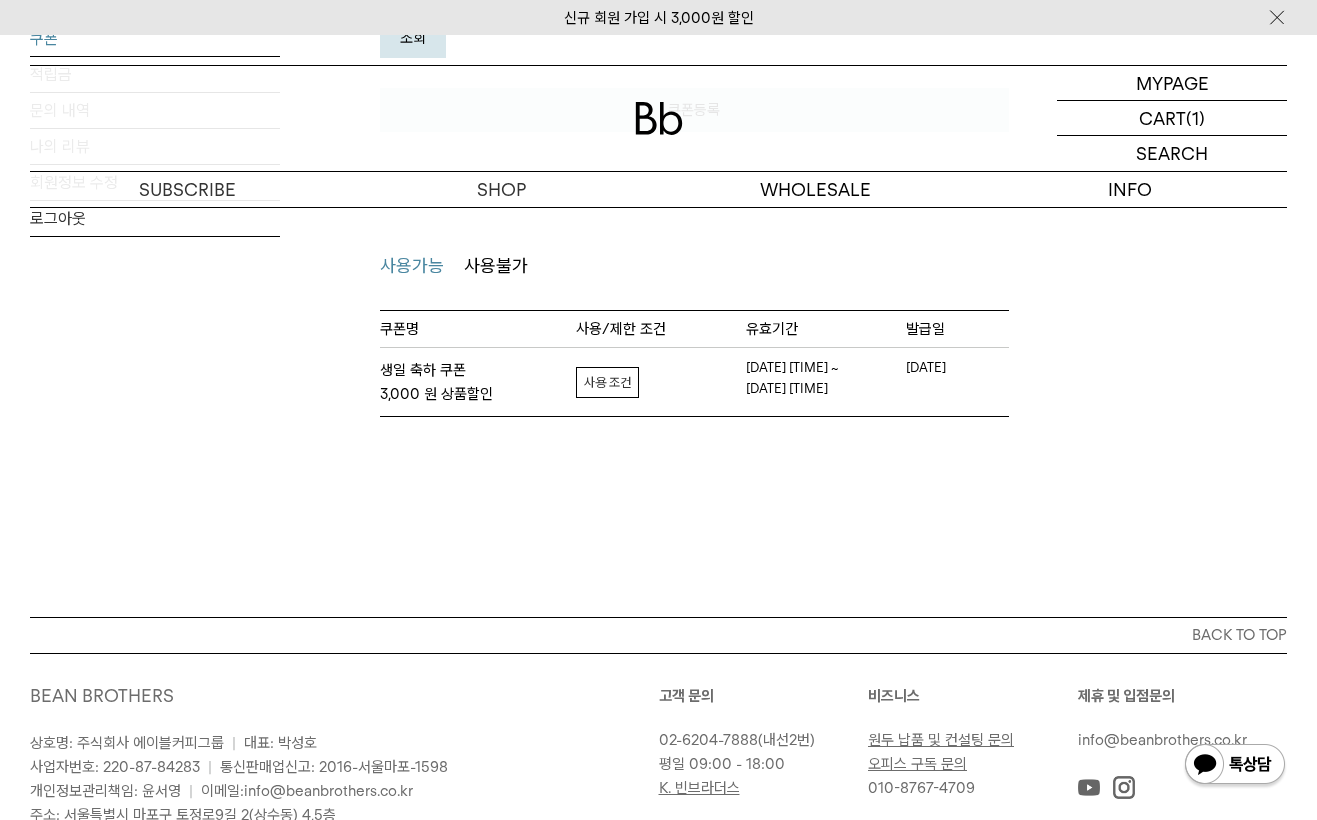 drag, startPoint x: 772, startPoint y: 375, endPoint x: 1042, endPoint y: 425, distance: 274.5906 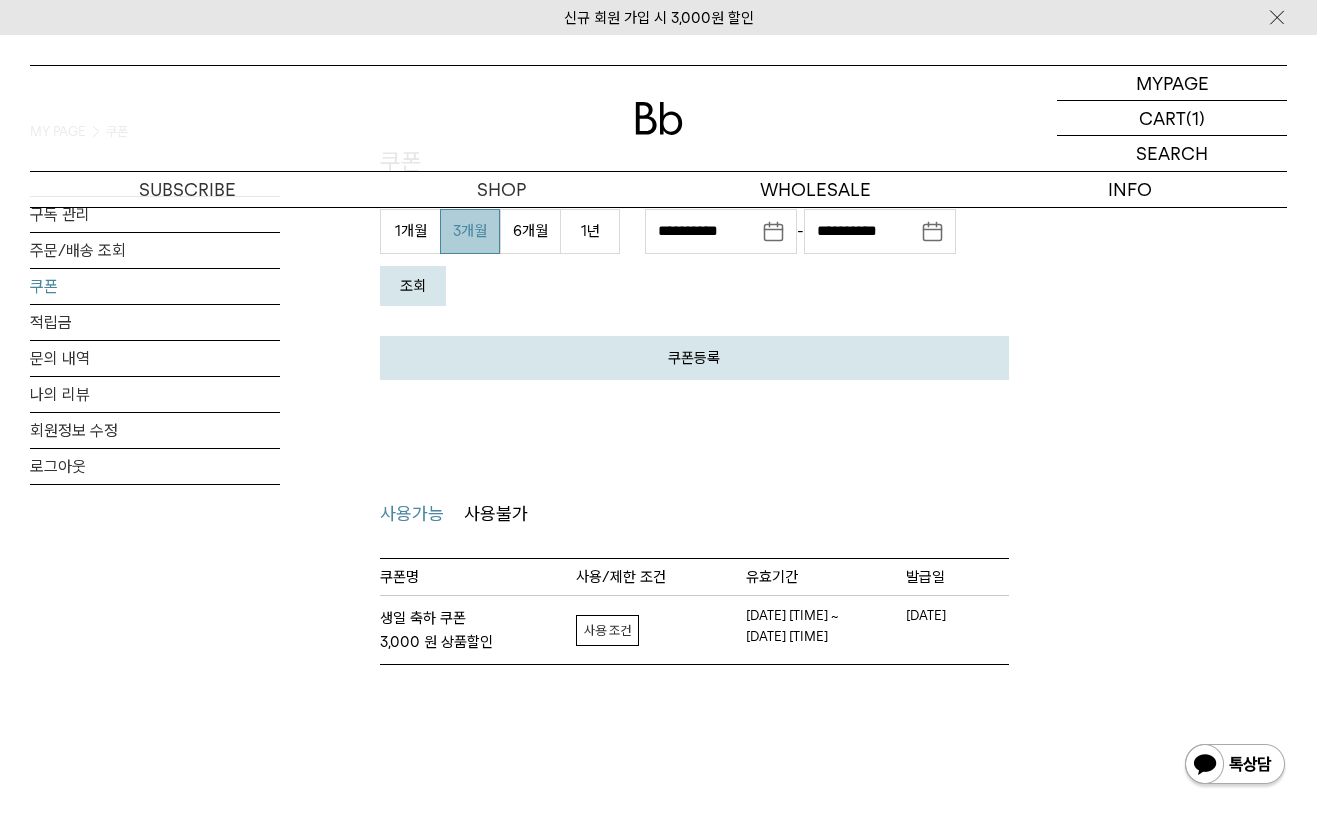 scroll, scrollTop: 0, scrollLeft: 0, axis: both 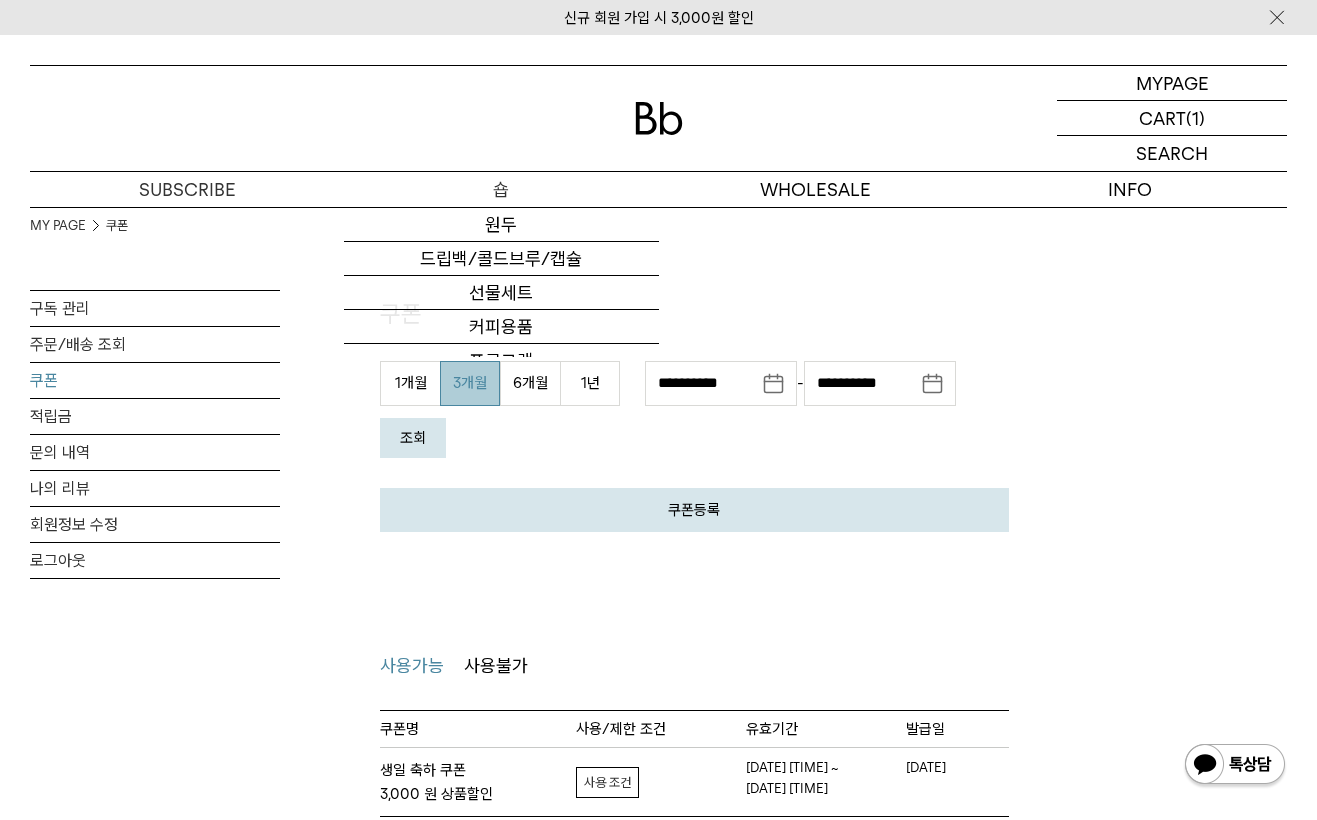 click on "숍" at bounding box center [501, 189] 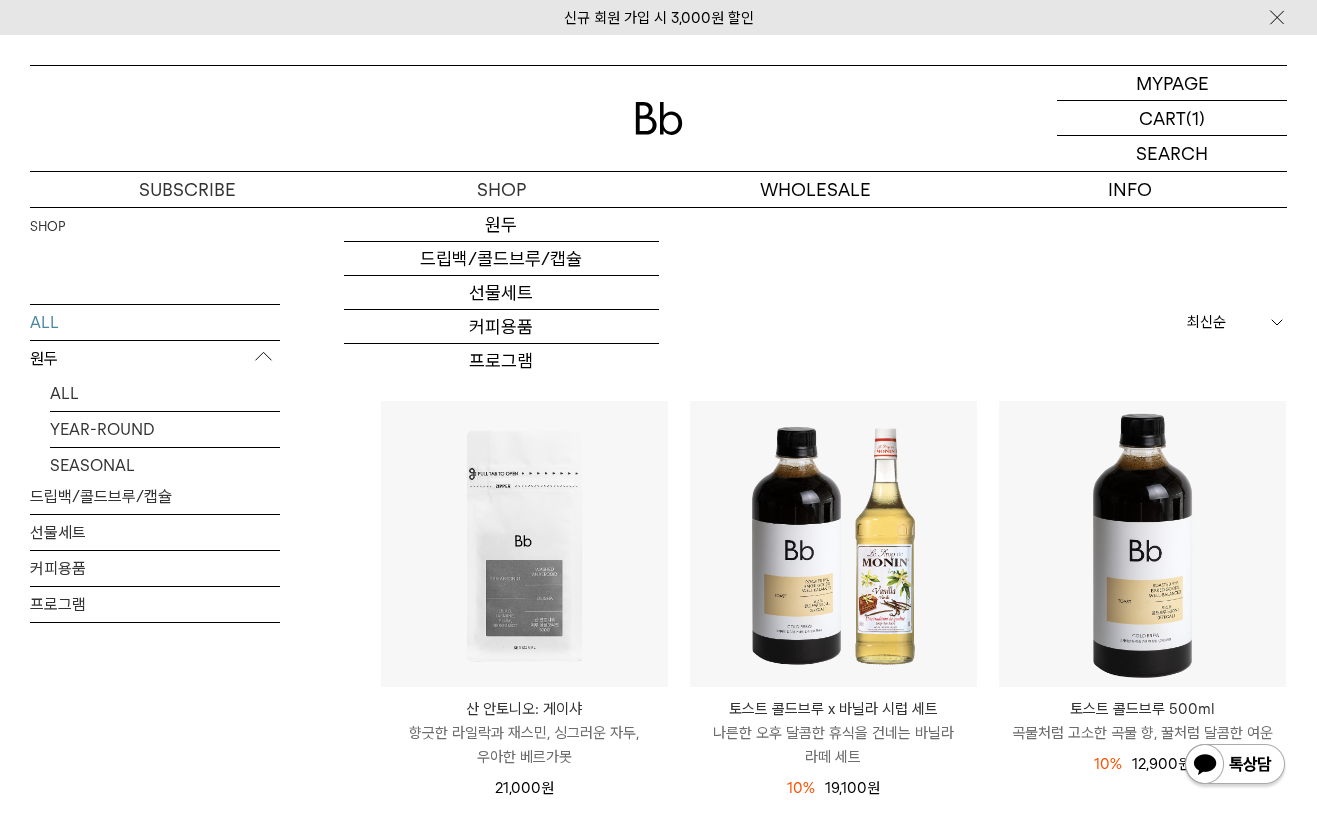 scroll, scrollTop: 0, scrollLeft: 0, axis: both 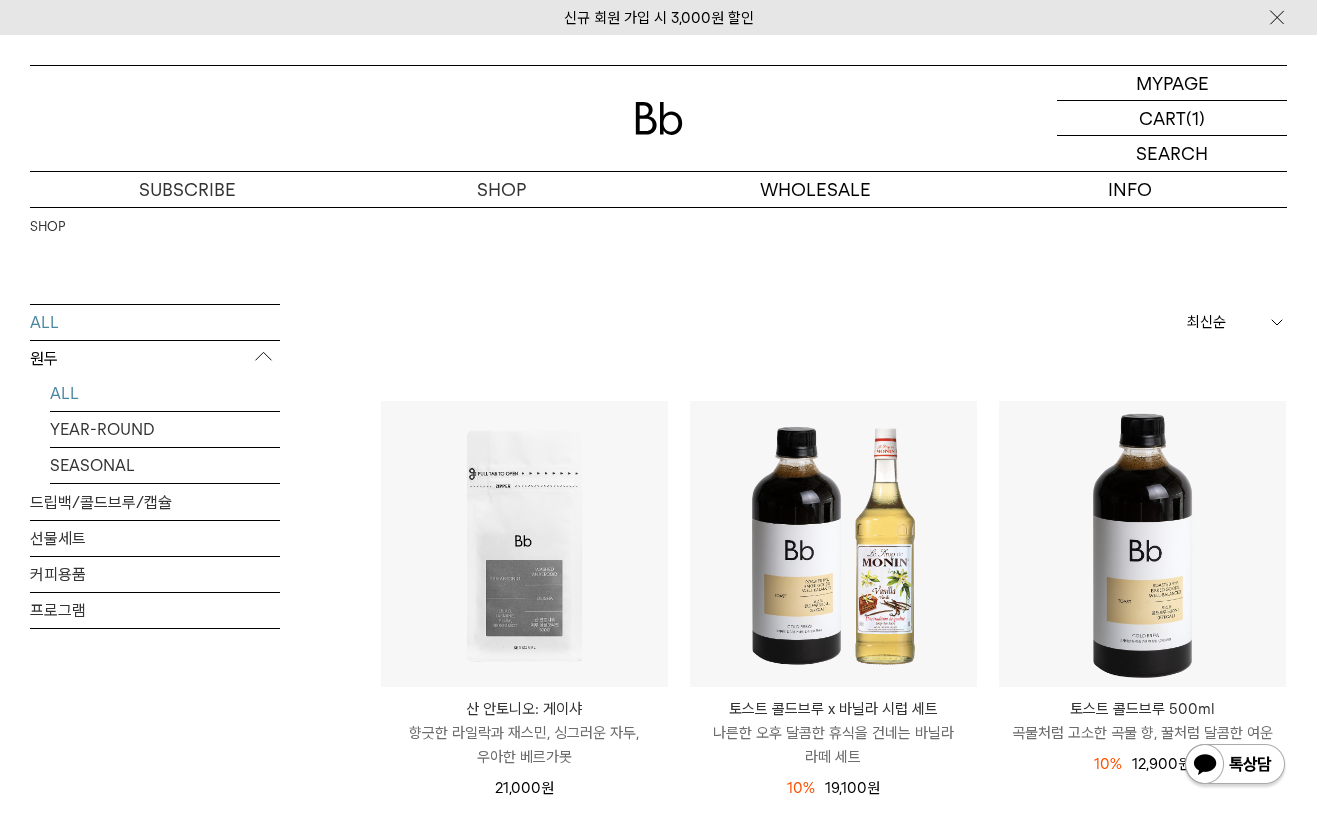click on "ALL" at bounding box center [165, 393] 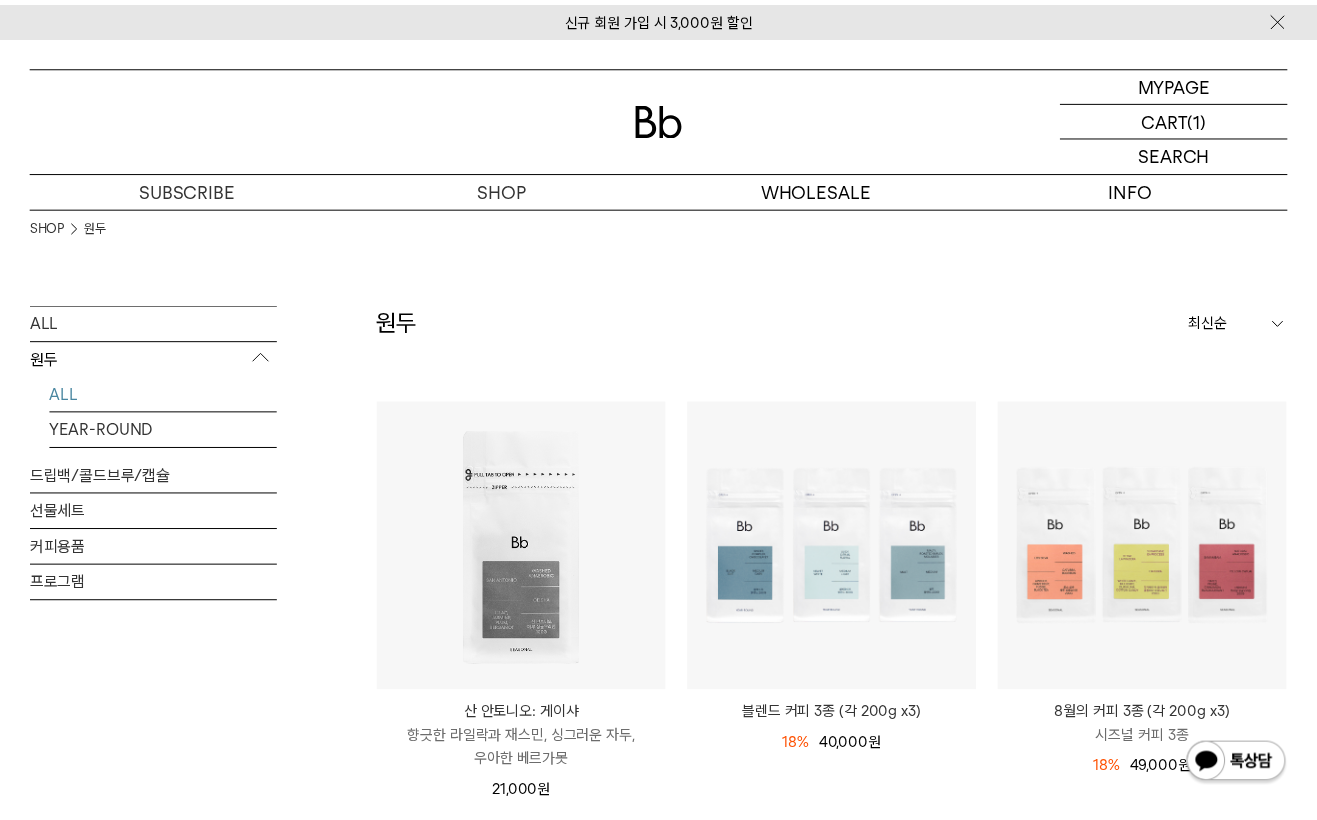 scroll, scrollTop: 0, scrollLeft: 0, axis: both 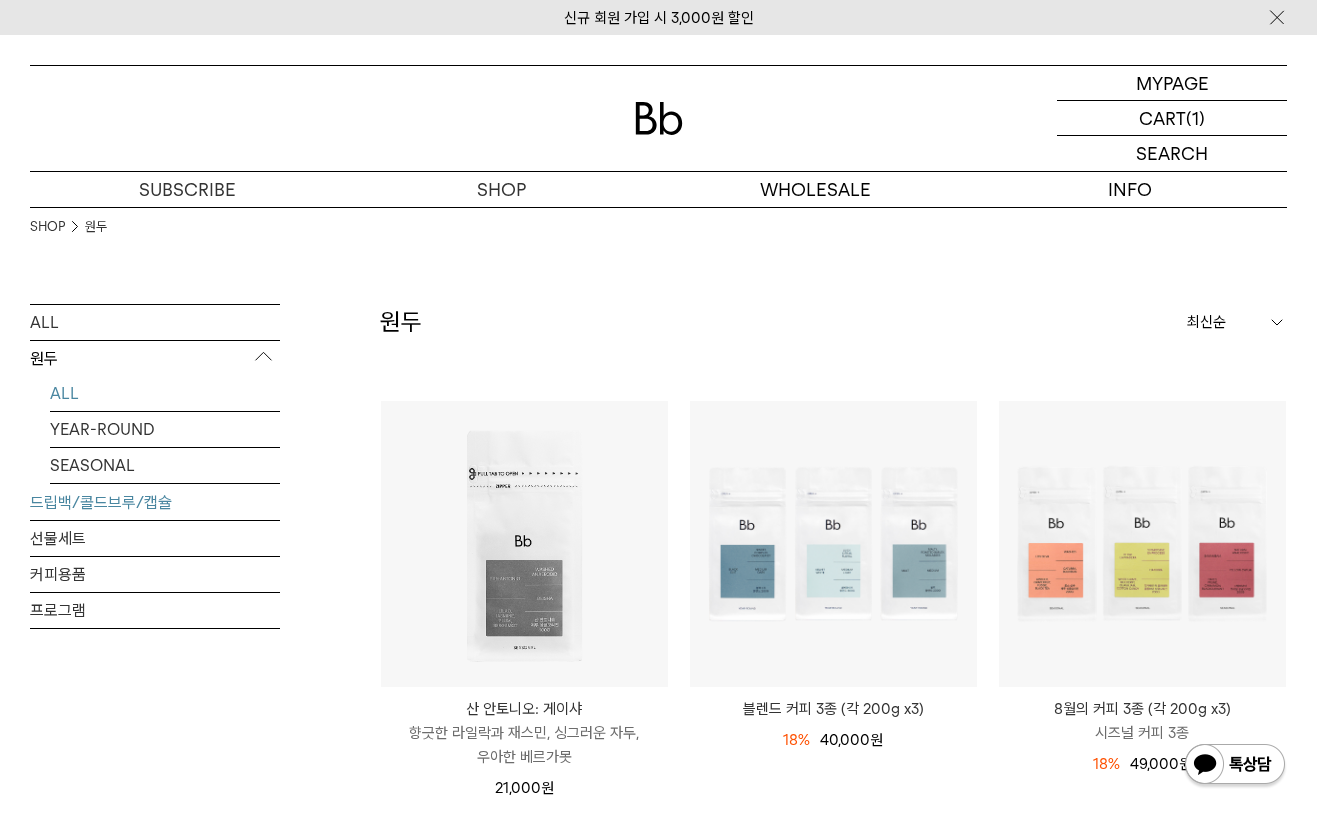 click on "드립백/콜드브루/캡슐" at bounding box center [155, 502] 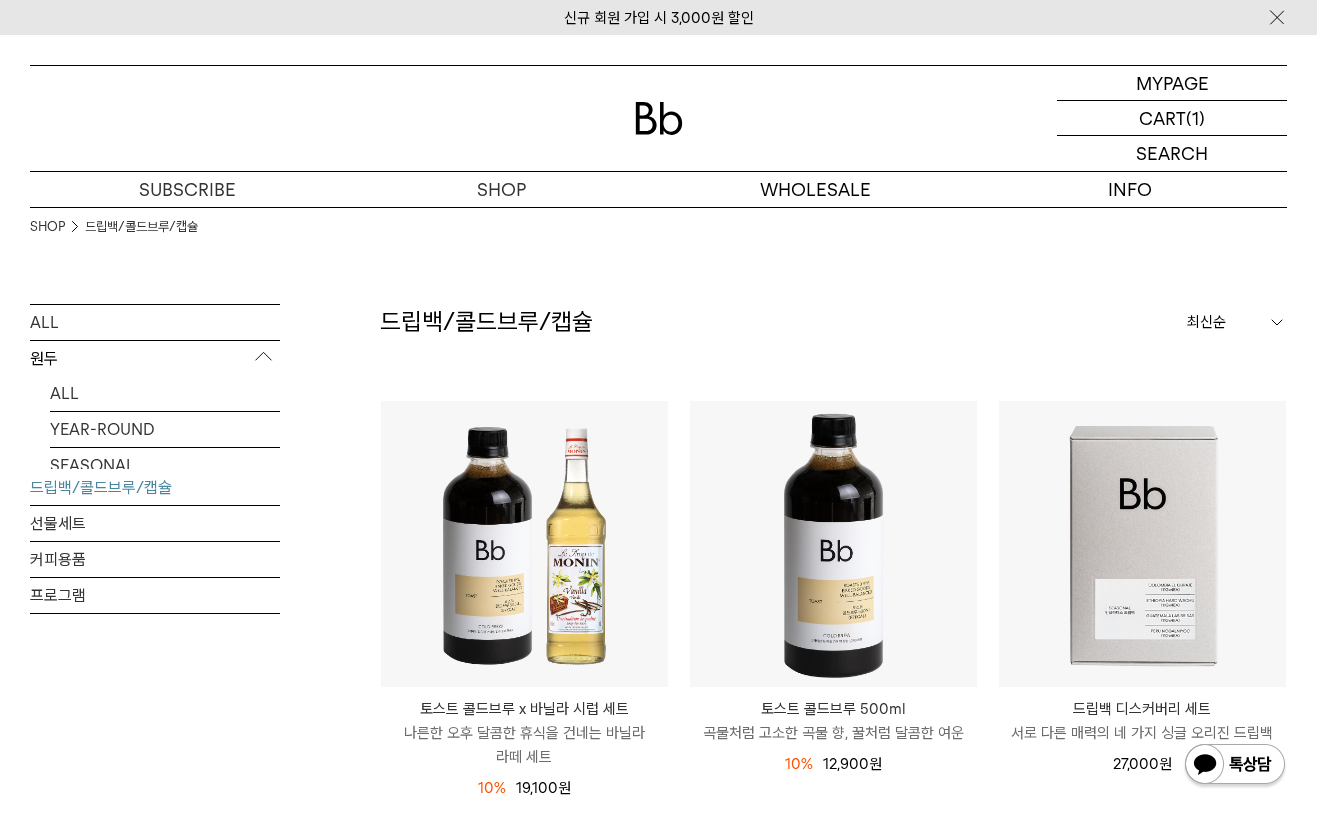 scroll, scrollTop: 0, scrollLeft: 0, axis: both 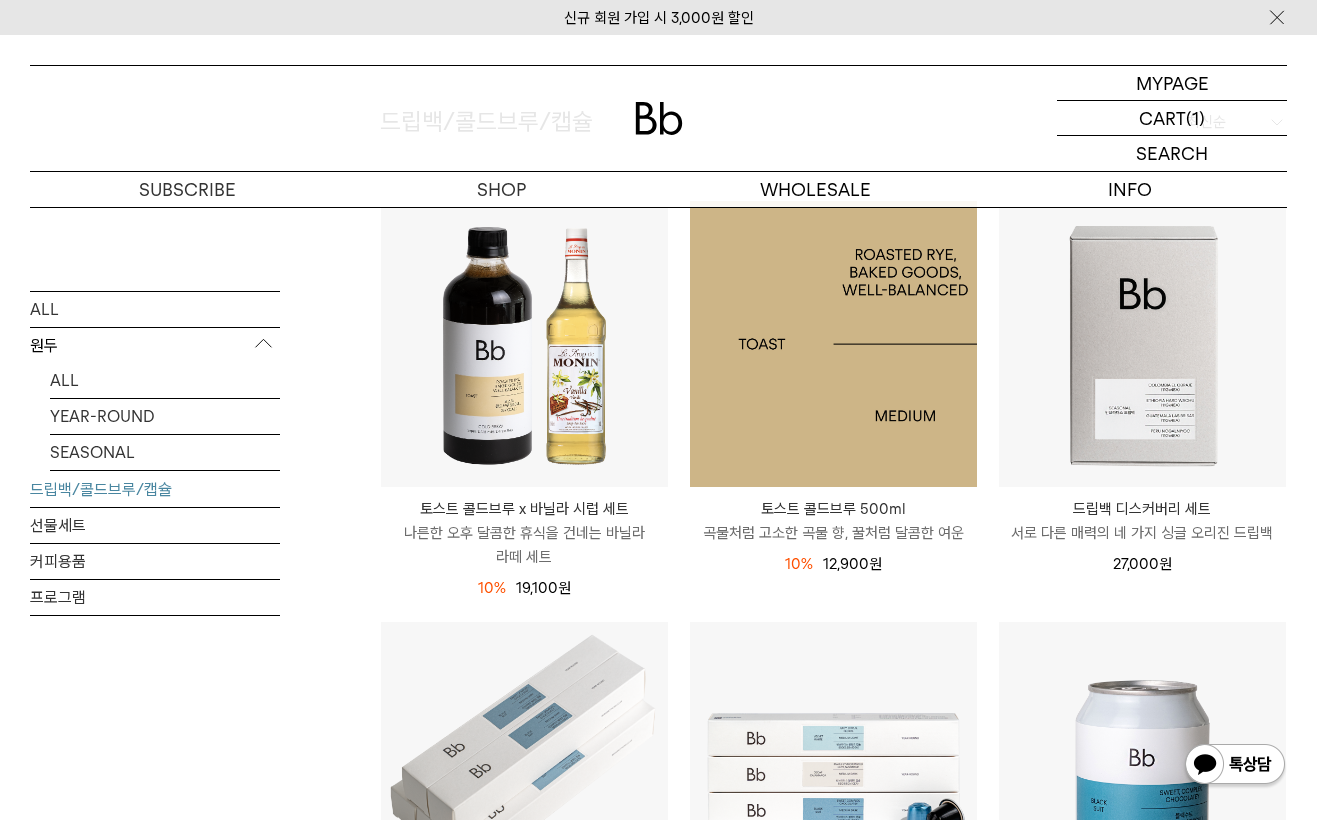 click at bounding box center (833, 344) 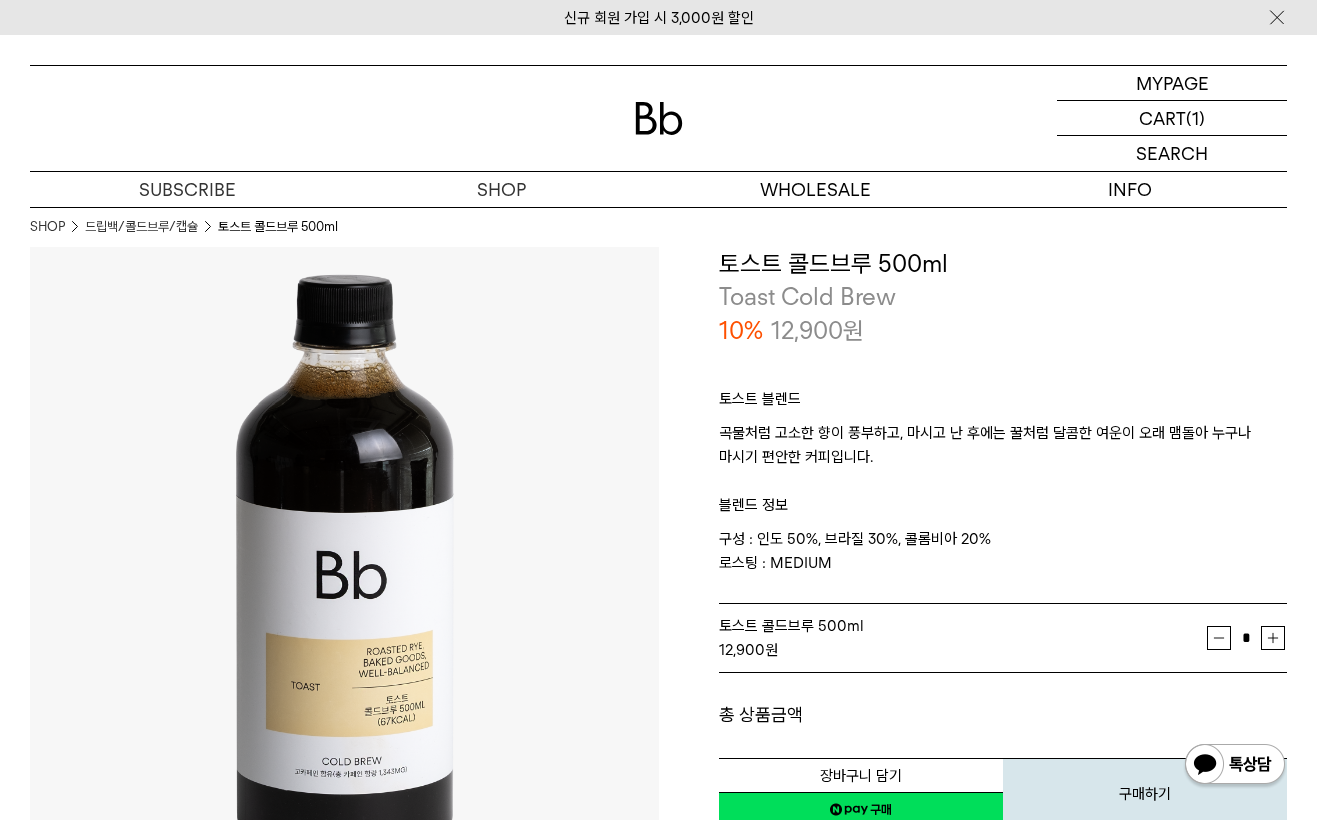 scroll, scrollTop: 0, scrollLeft: 0, axis: both 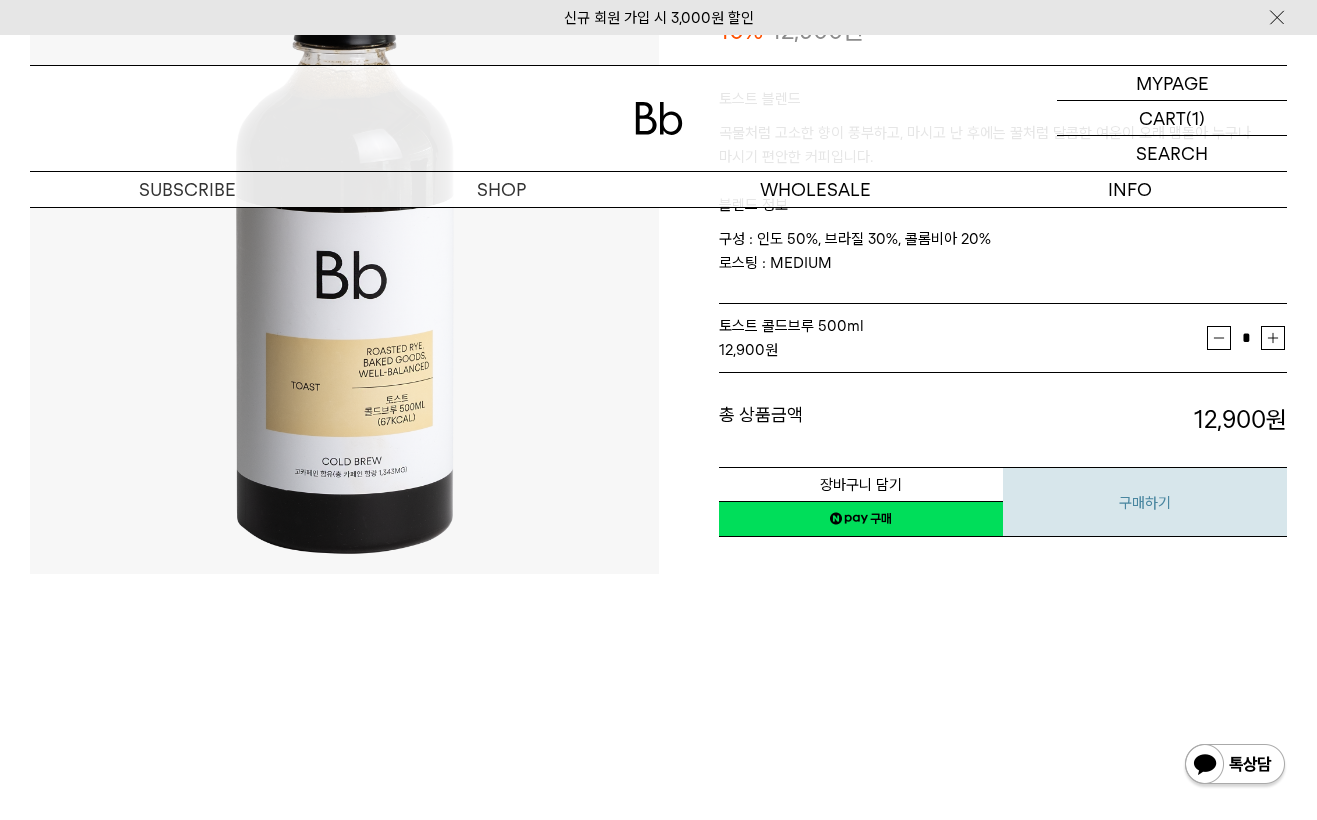click on "구매하기" at bounding box center [1145, 502] 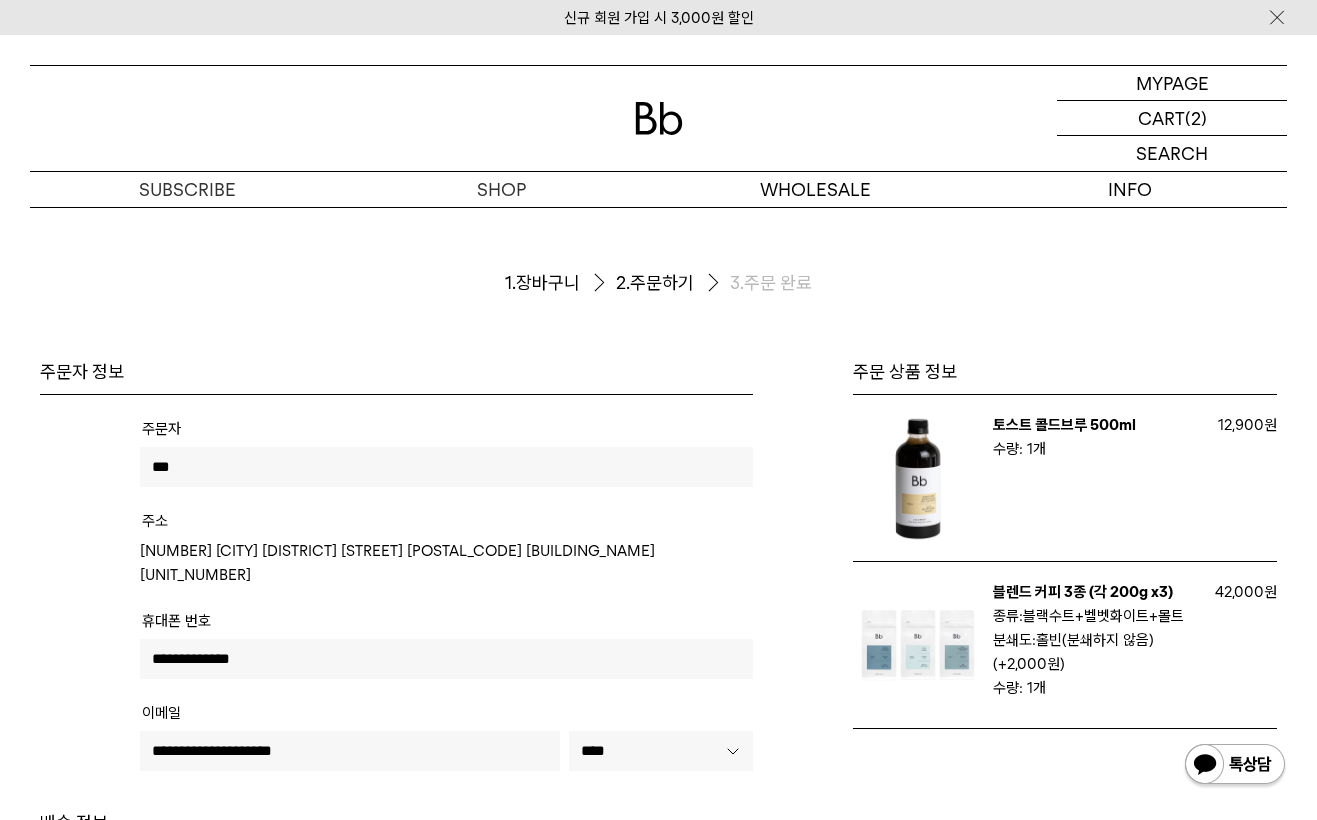 scroll, scrollTop: 0, scrollLeft: 0, axis: both 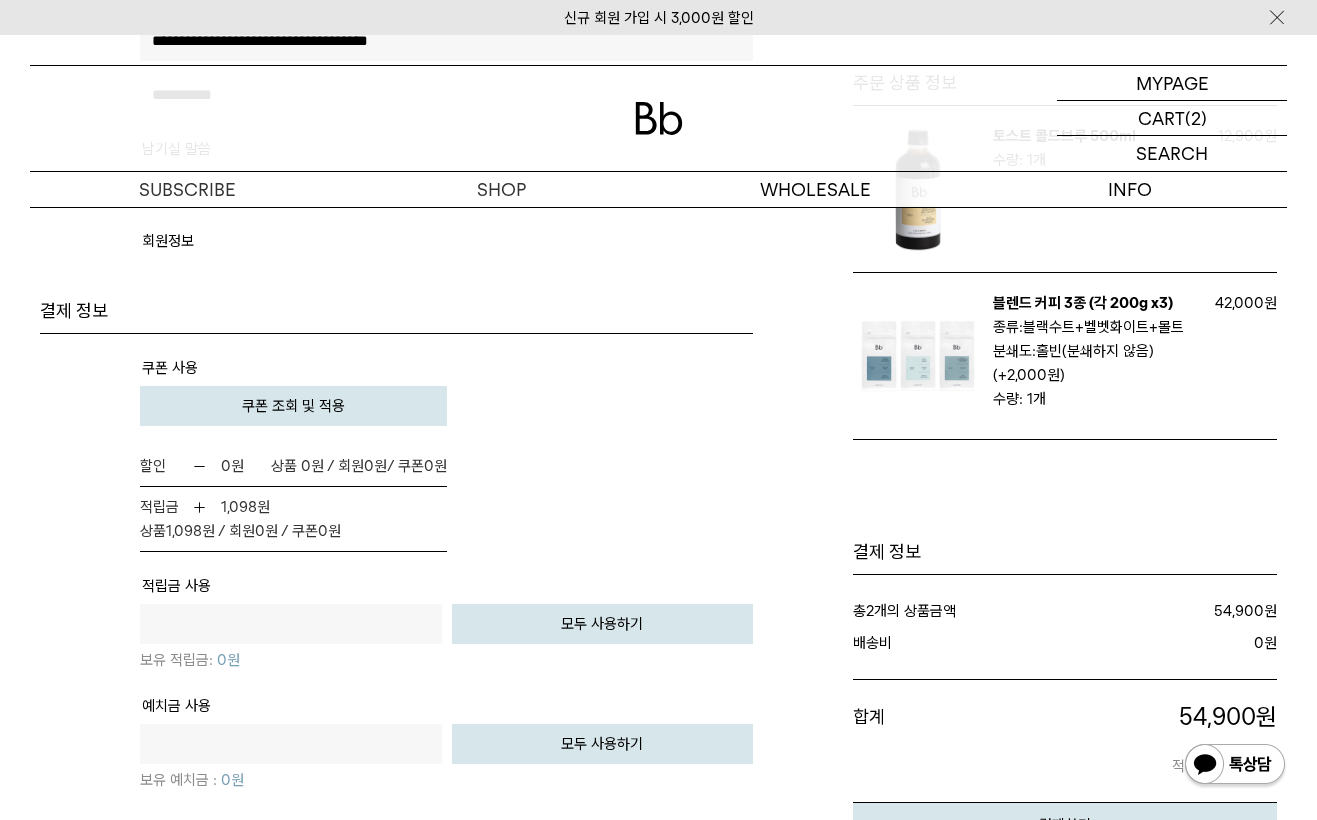 click on "쿠폰 조회 및
적용" at bounding box center [293, 406] 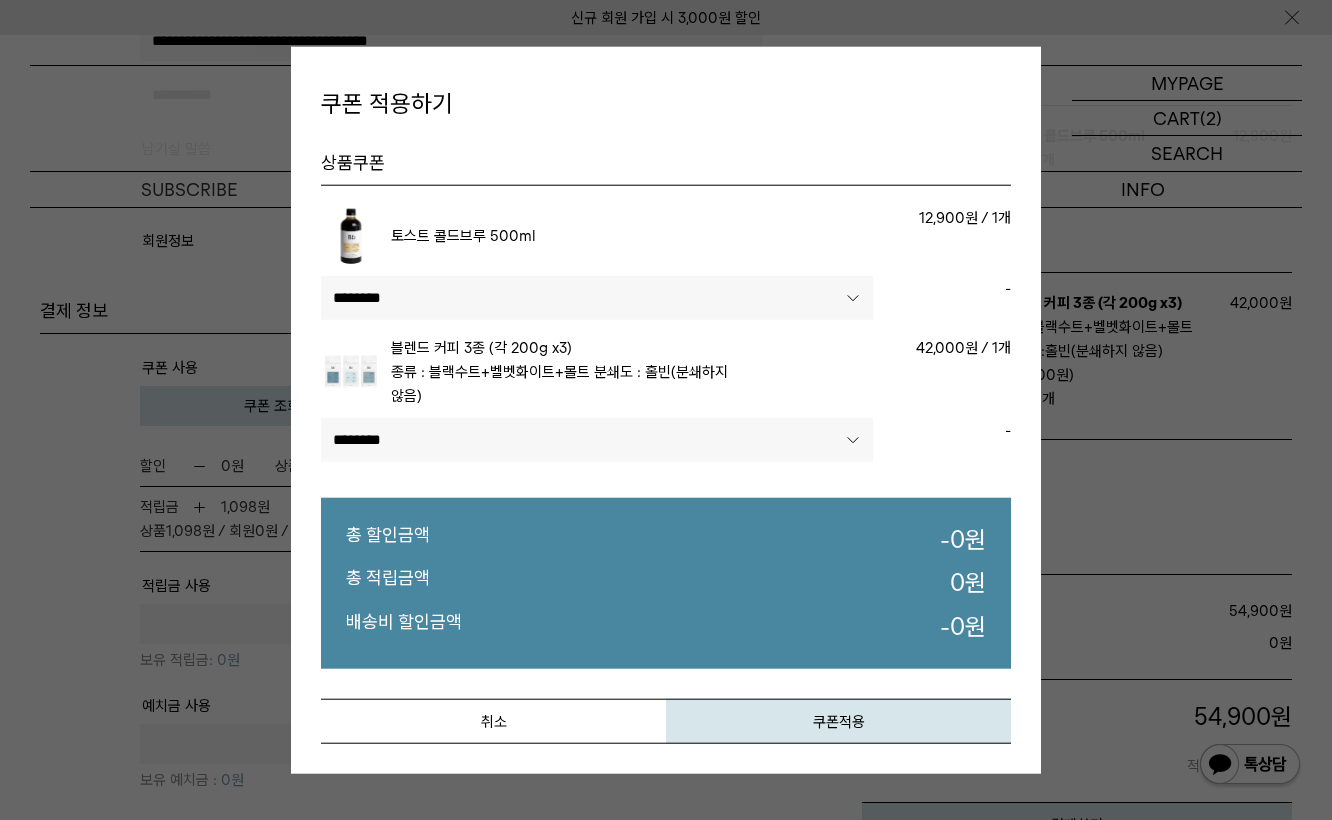 click on "********
********" at bounding box center (597, 298) 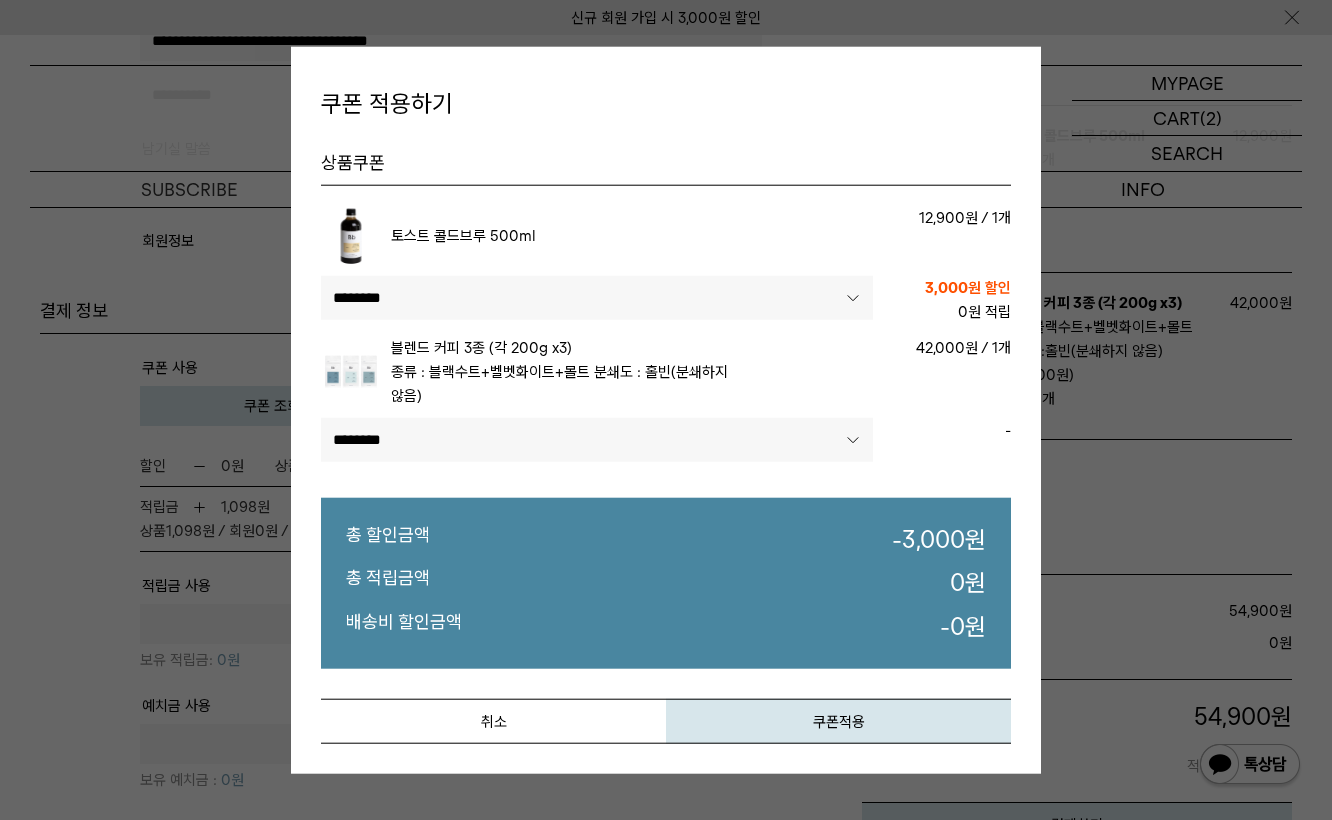 click on "********
********" at bounding box center [597, 440] 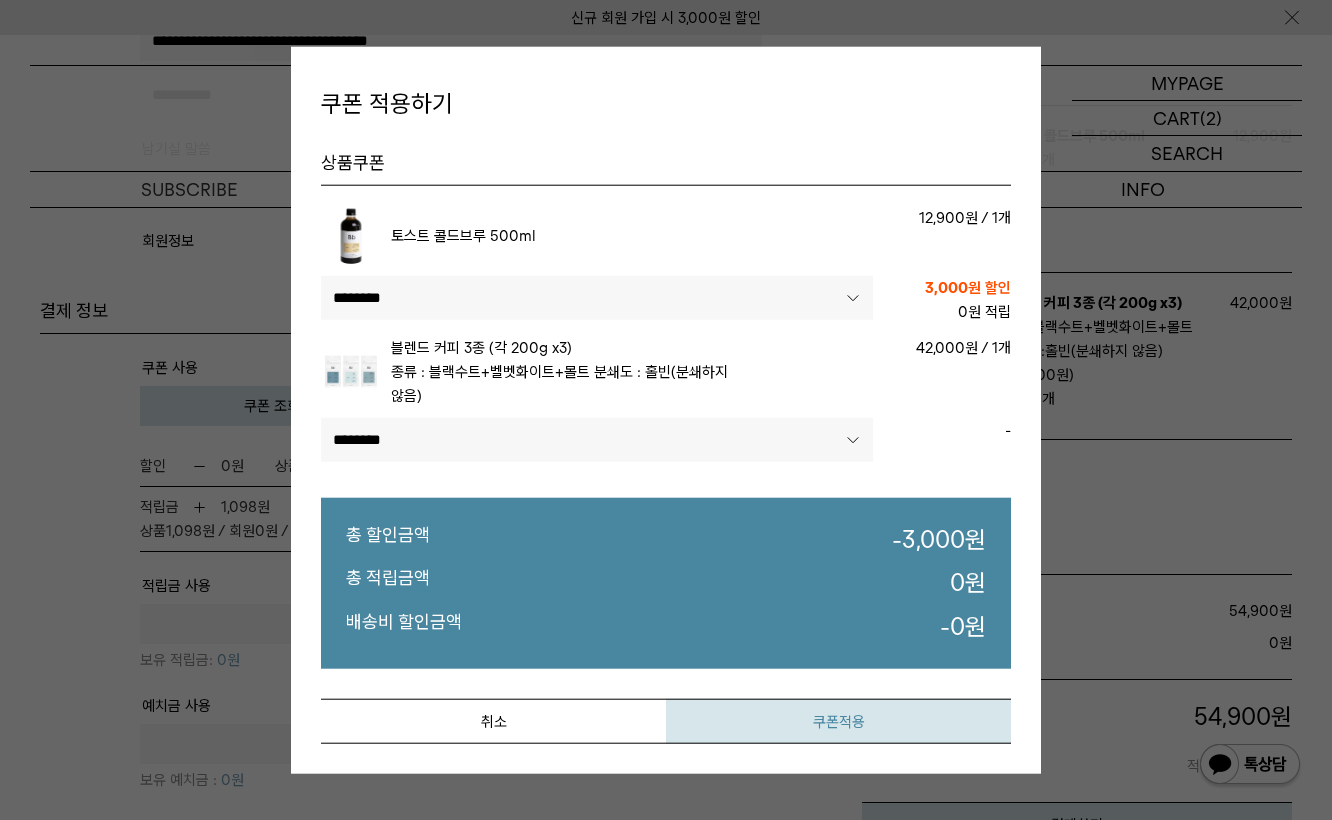 click on "쿠폰적용" at bounding box center (838, 720) 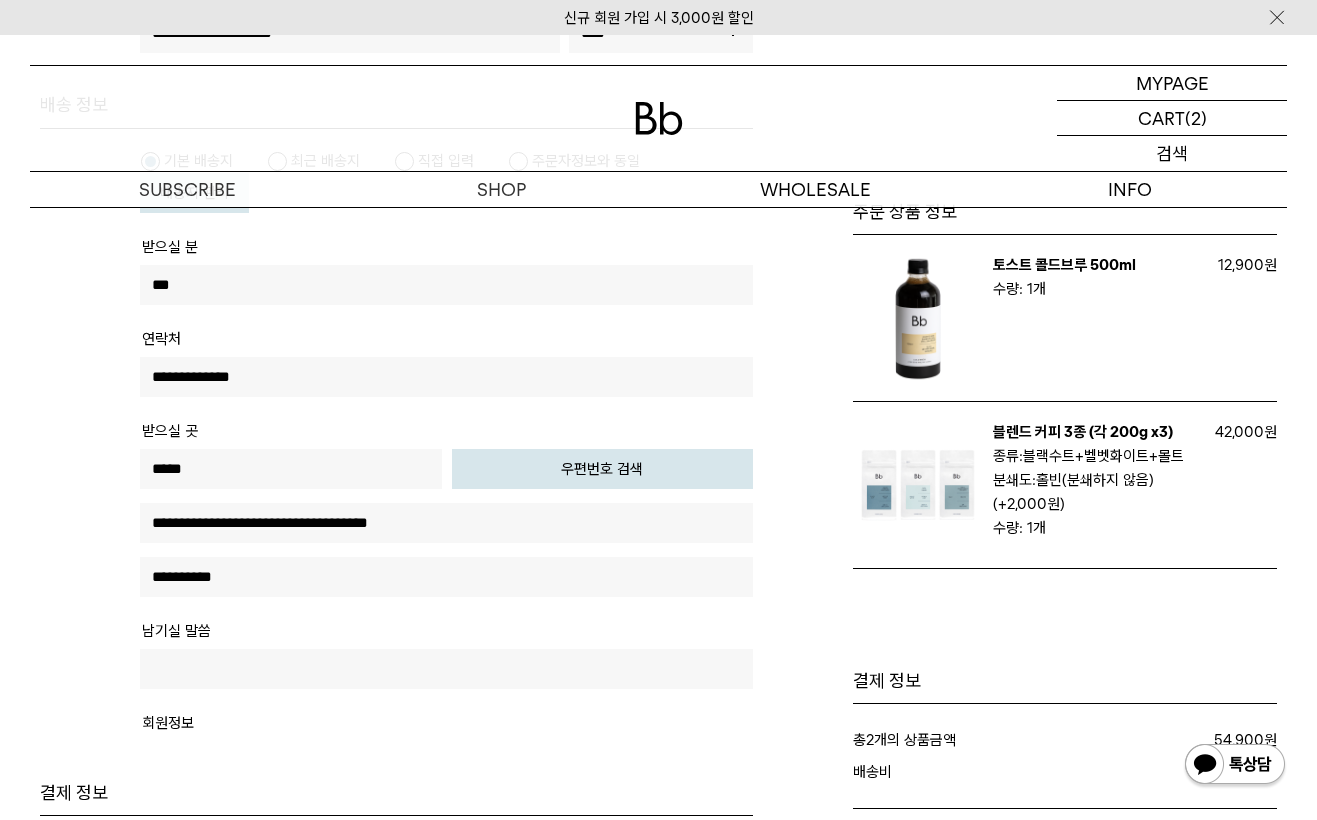 scroll, scrollTop: 700, scrollLeft: 0, axis: vertical 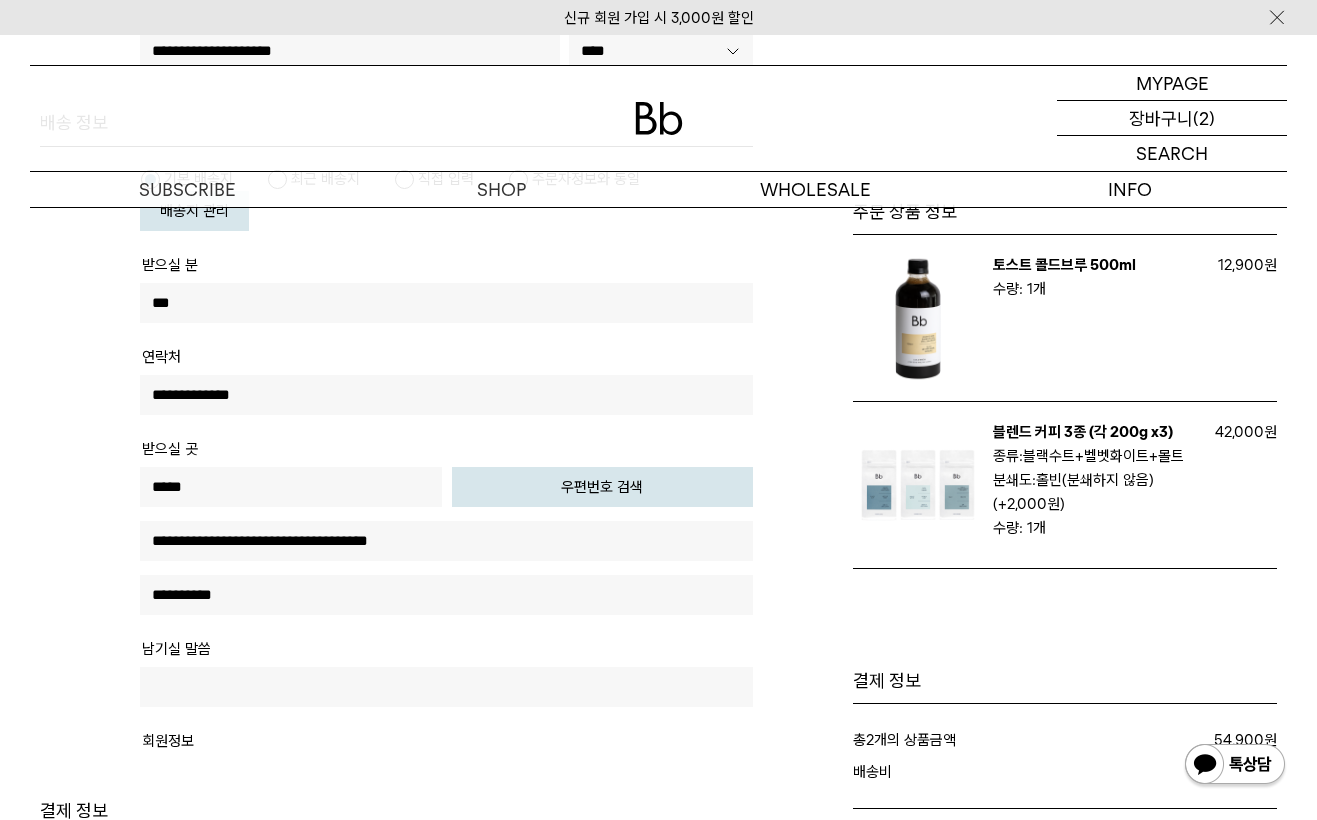 click on "장바구니" at bounding box center (1161, 118) 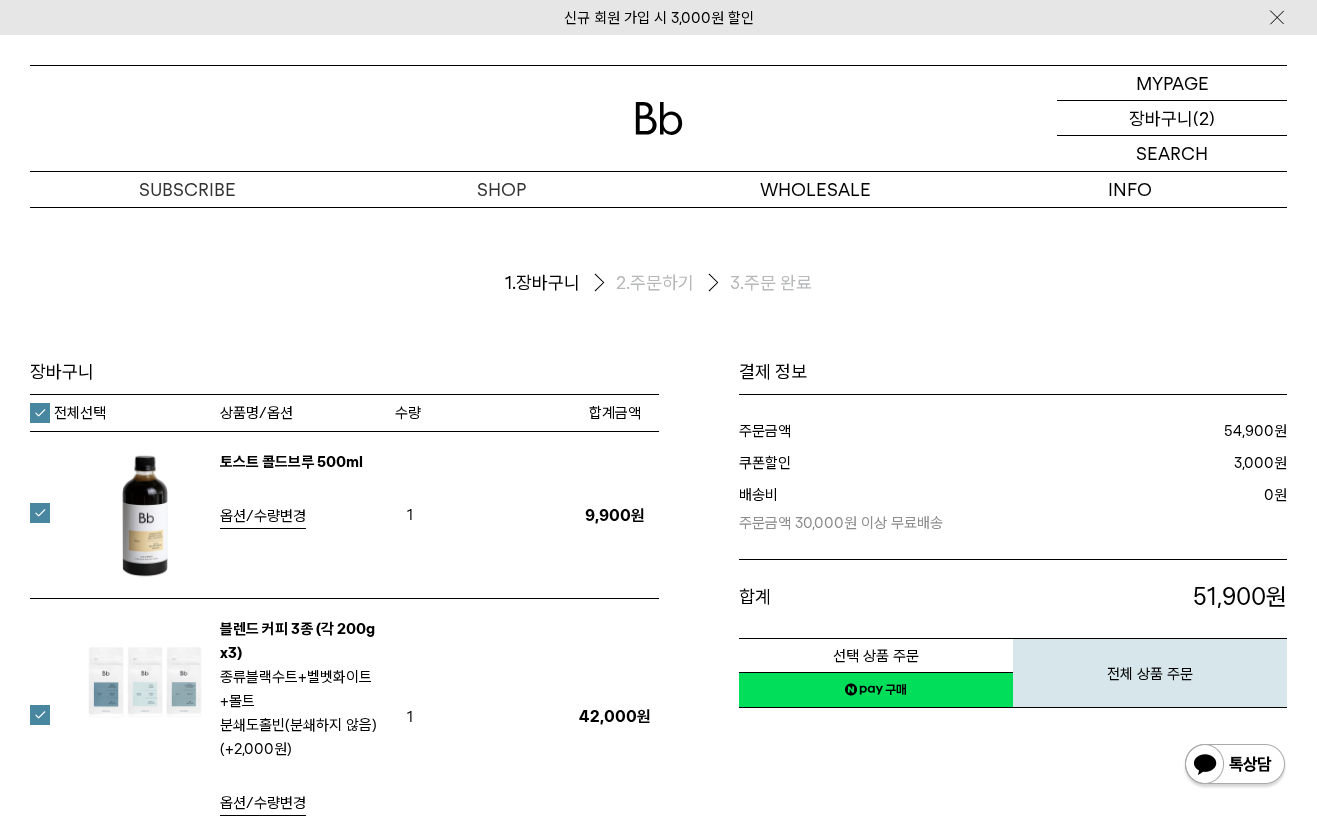 scroll, scrollTop: 0, scrollLeft: 0, axis: both 